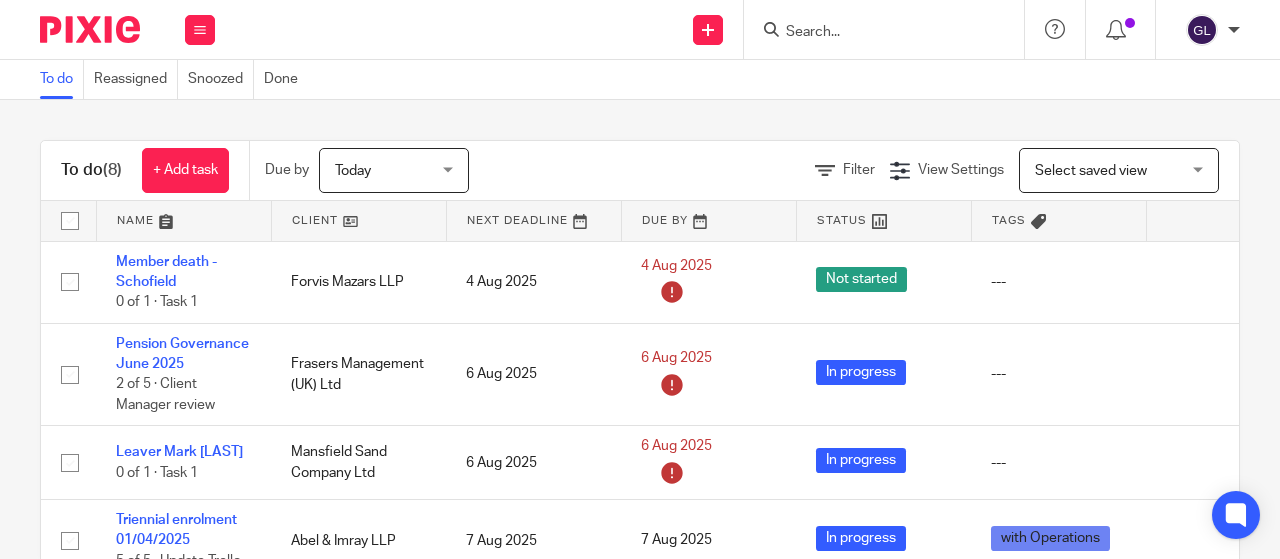 scroll, scrollTop: 0, scrollLeft: 0, axis: both 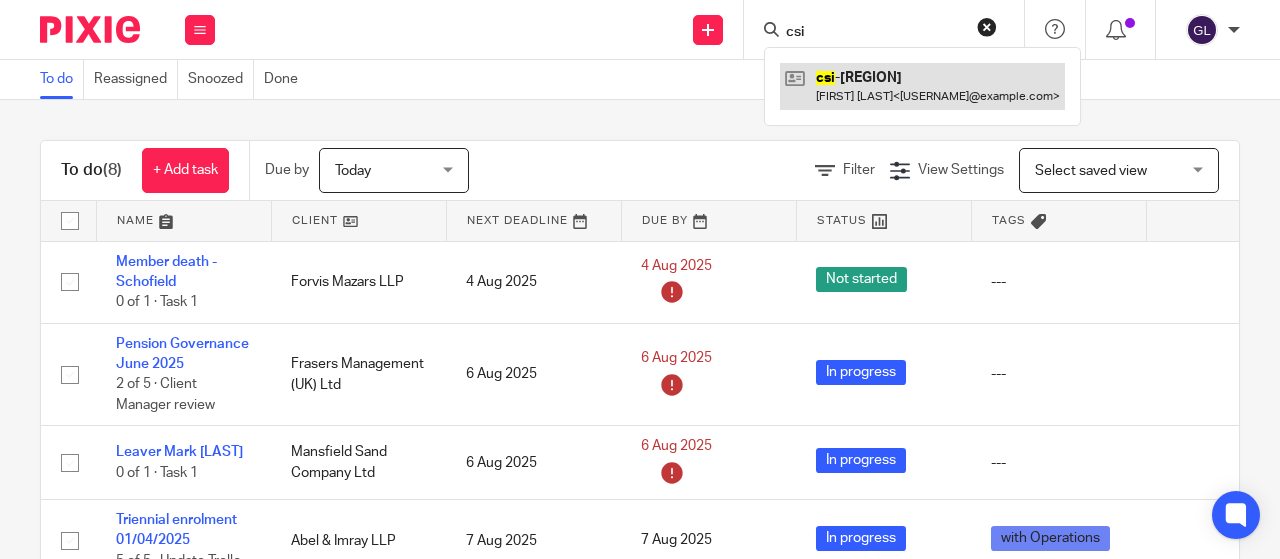 type on "csi" 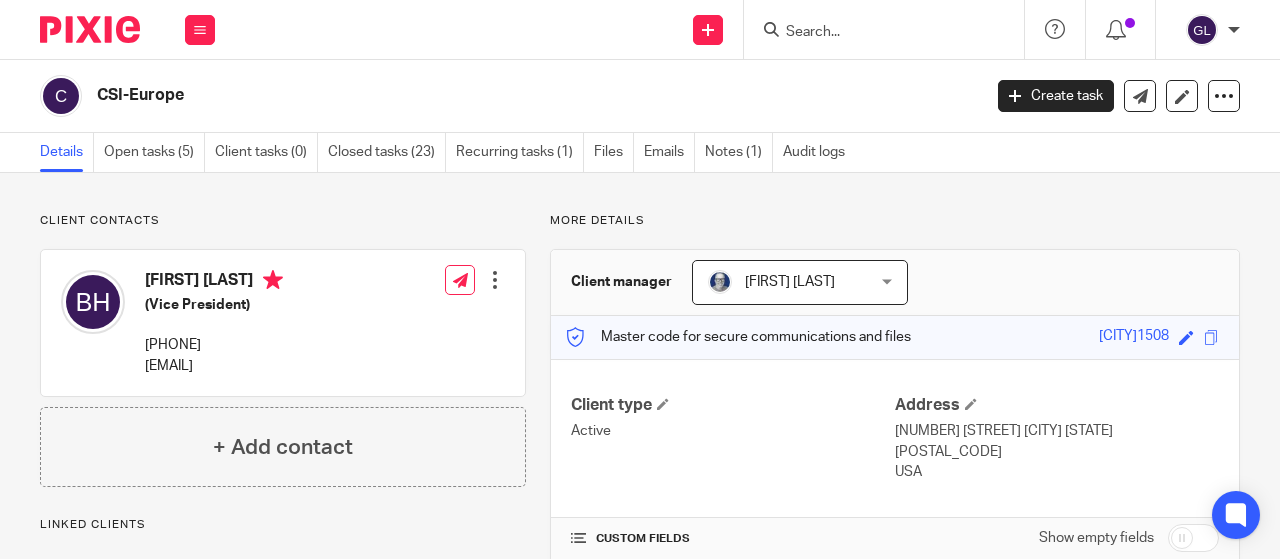 scroll, scrollTop: 0, scrollLeft: 0, axis: both 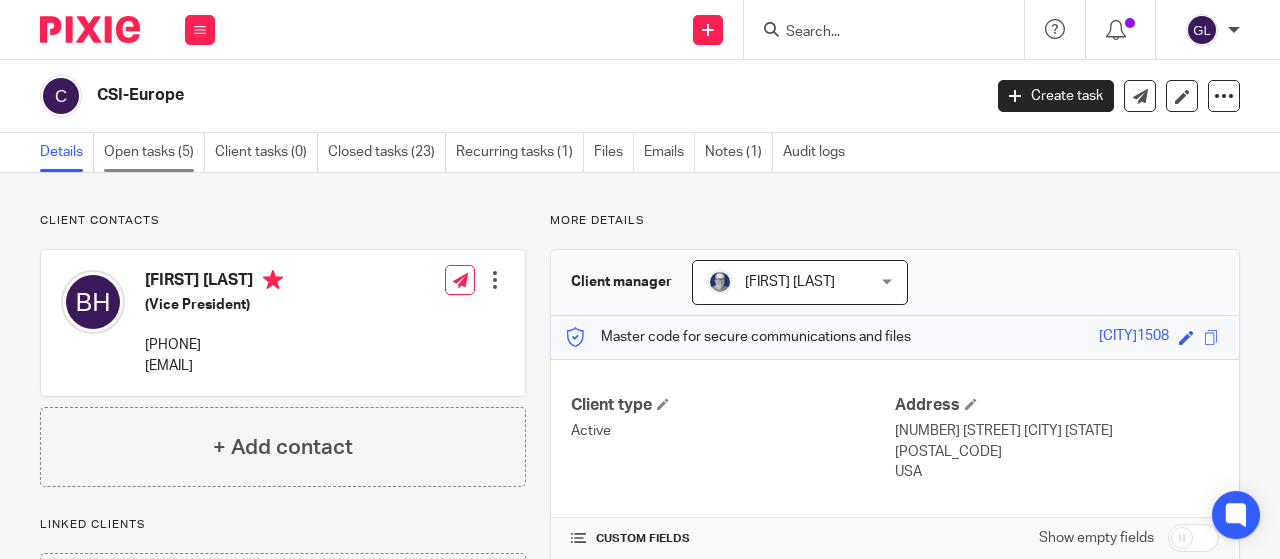 click on "Open tasks (5)" at bounding box center [154, 152] 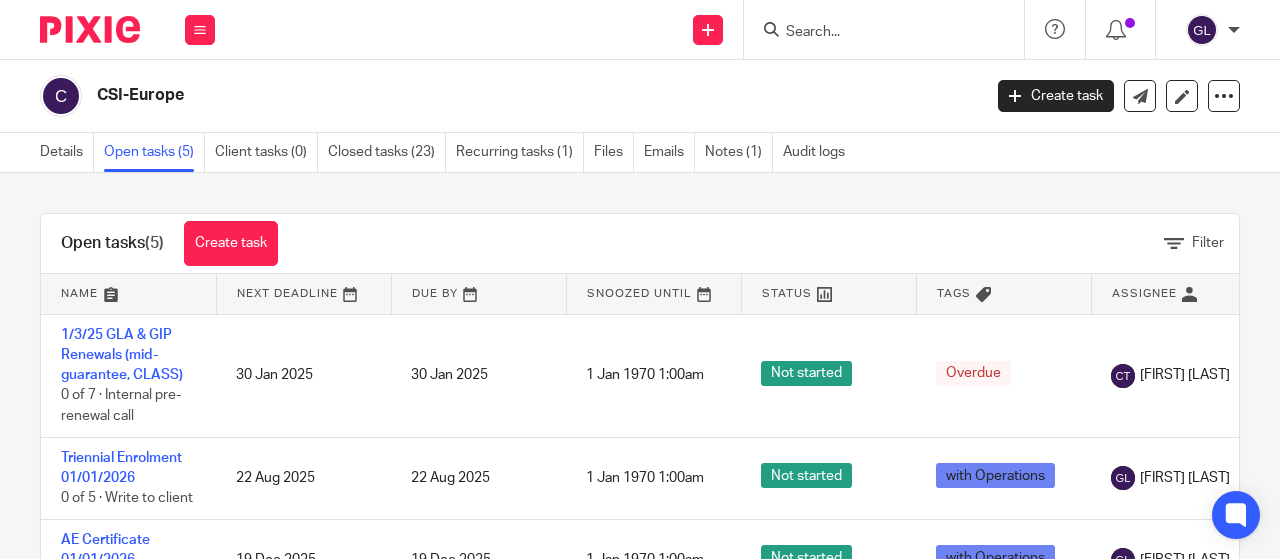 scroll, scrollTop: 0, scrollLeft: 0, axis: both 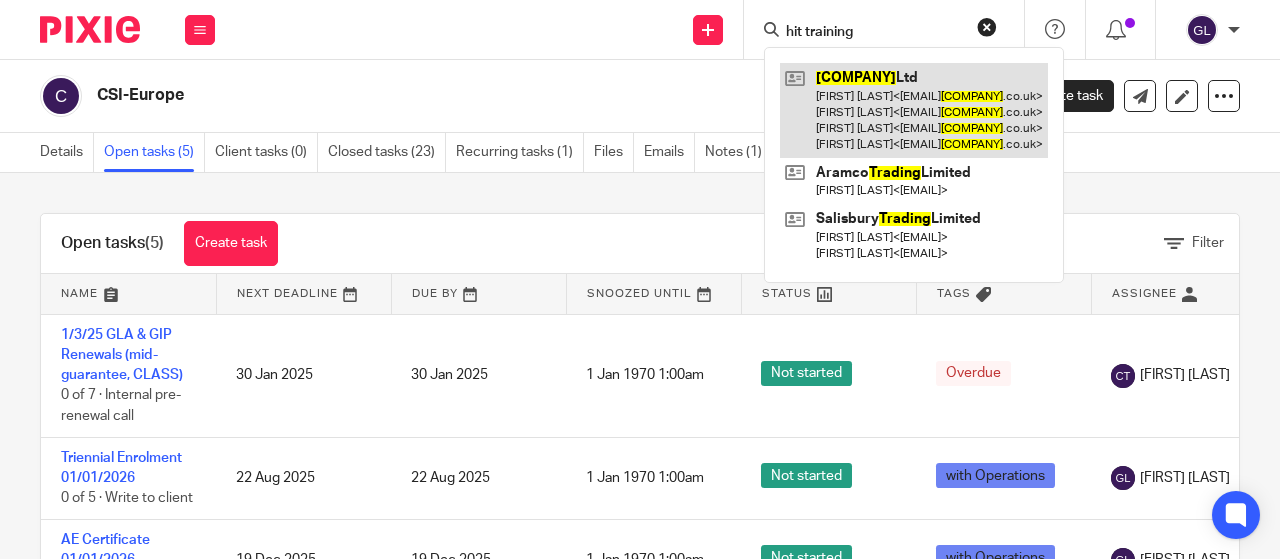 type on "hit training" 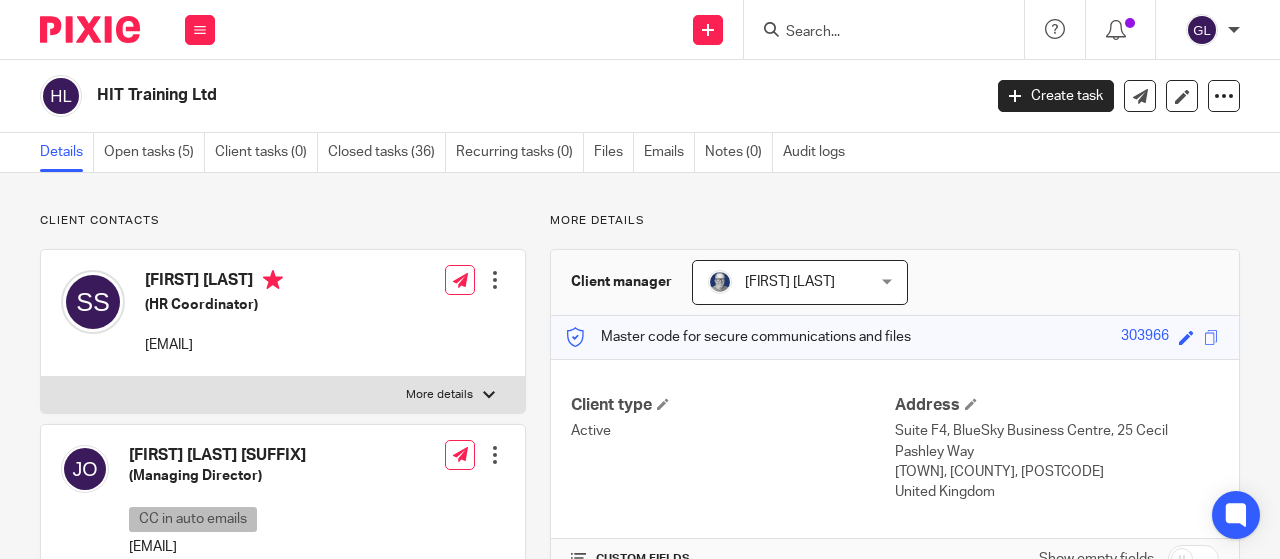 scroll, scrollTop: 0, scrollLeft: 0, axis: both 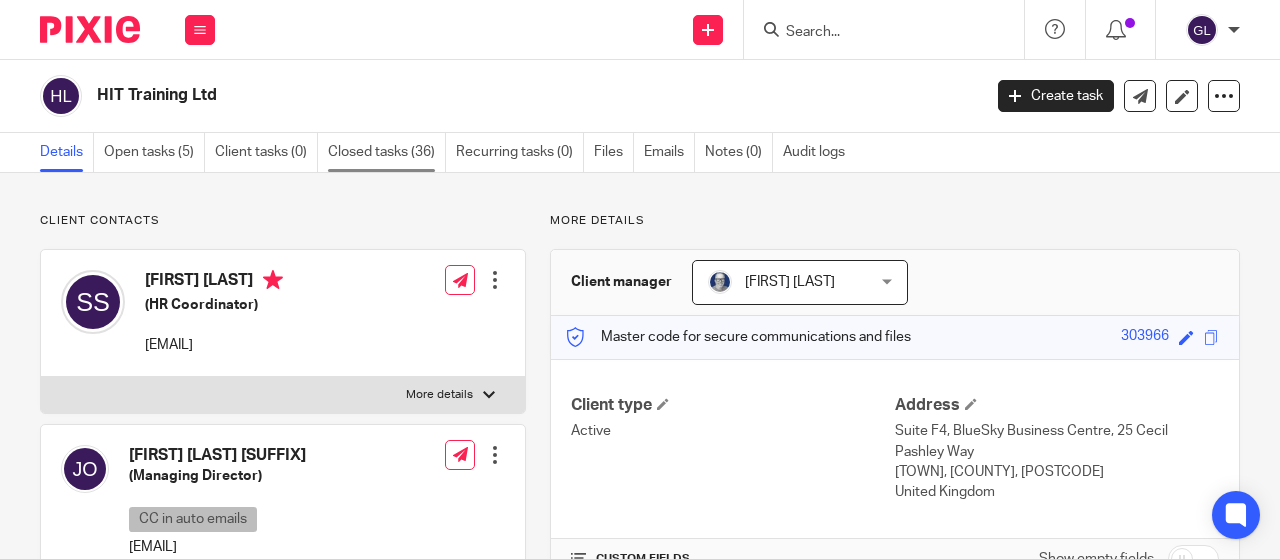 click on "Closed tasks (36)" at bounding box center (387, 152) 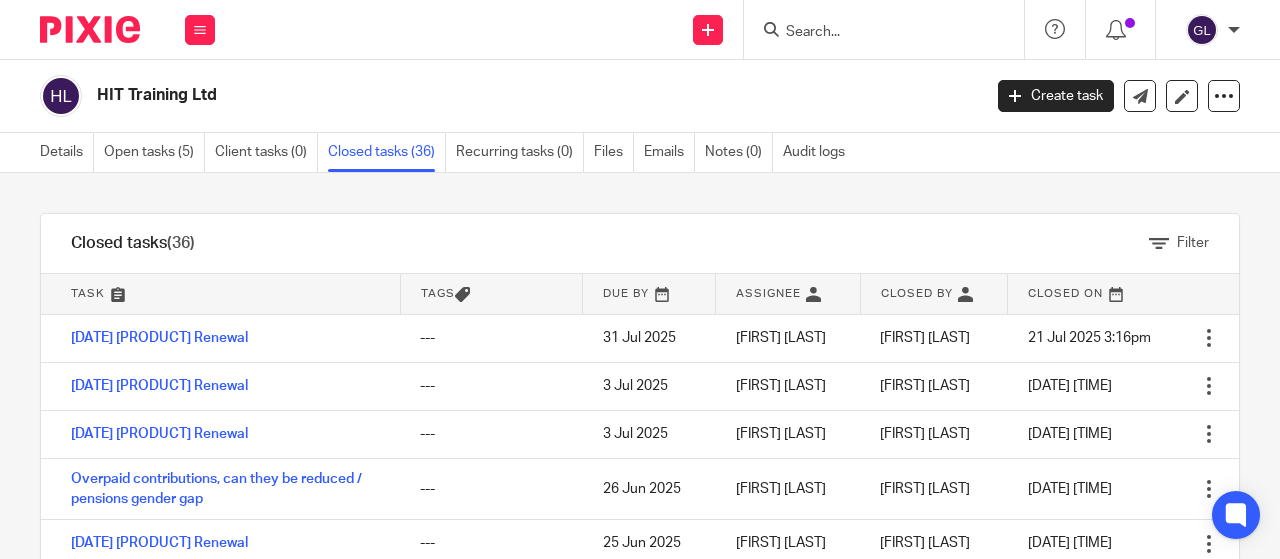 scroll, scrollTop: 0, scrollLeft: 0, axis: both 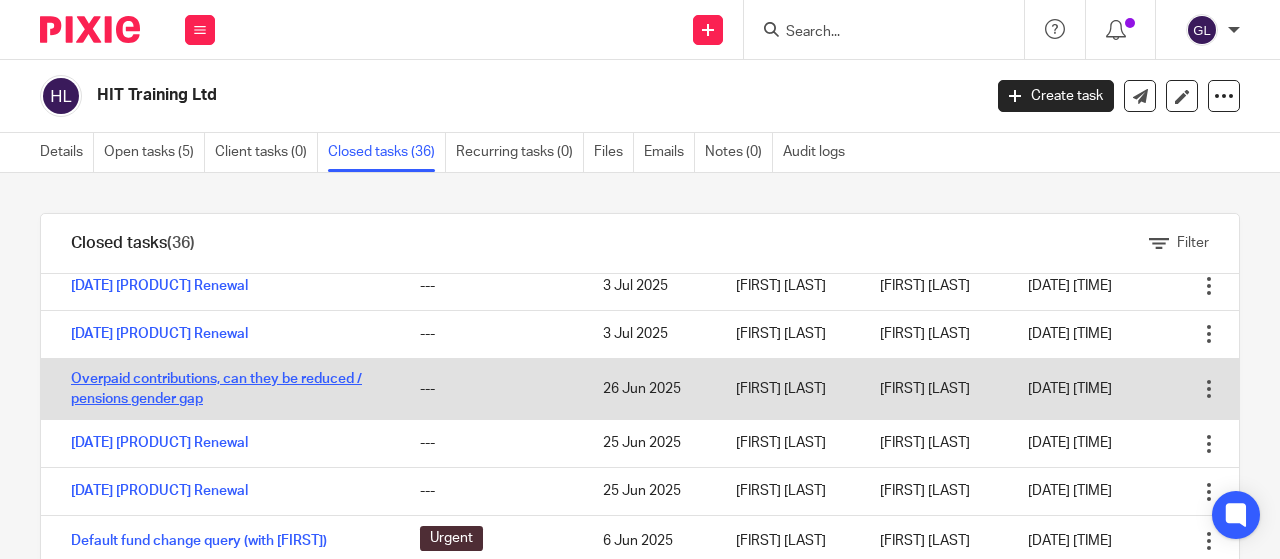 click on "Overpaid contributions, can they be reduced / pensions gender gap" at bounding box center (216, 389) 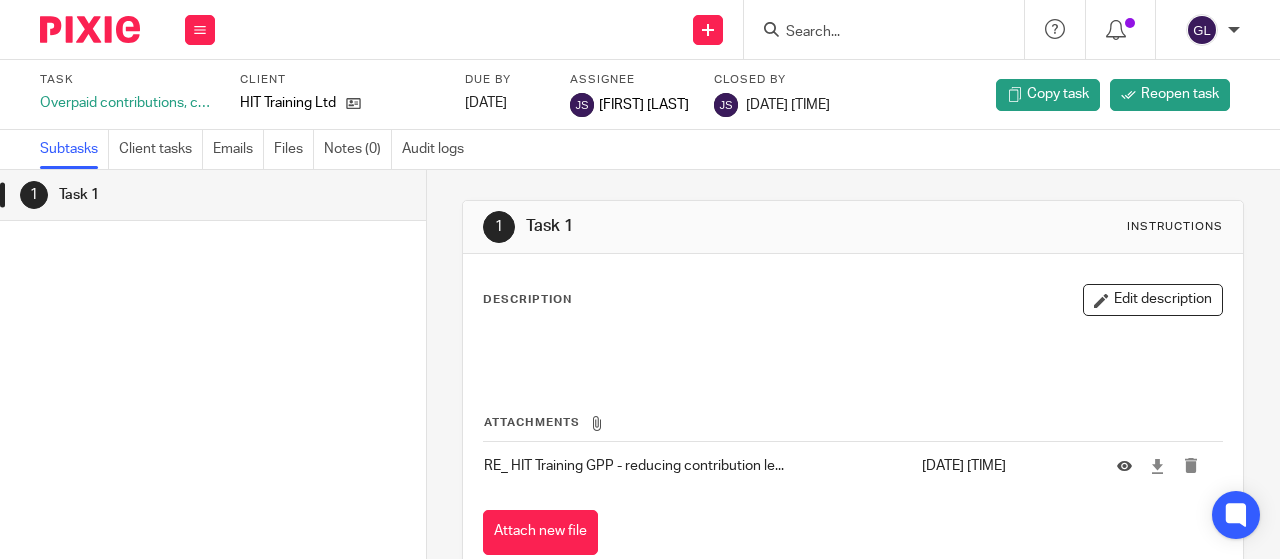 scroll, scrollTop: 0, scrollLeft: 0, axis: both 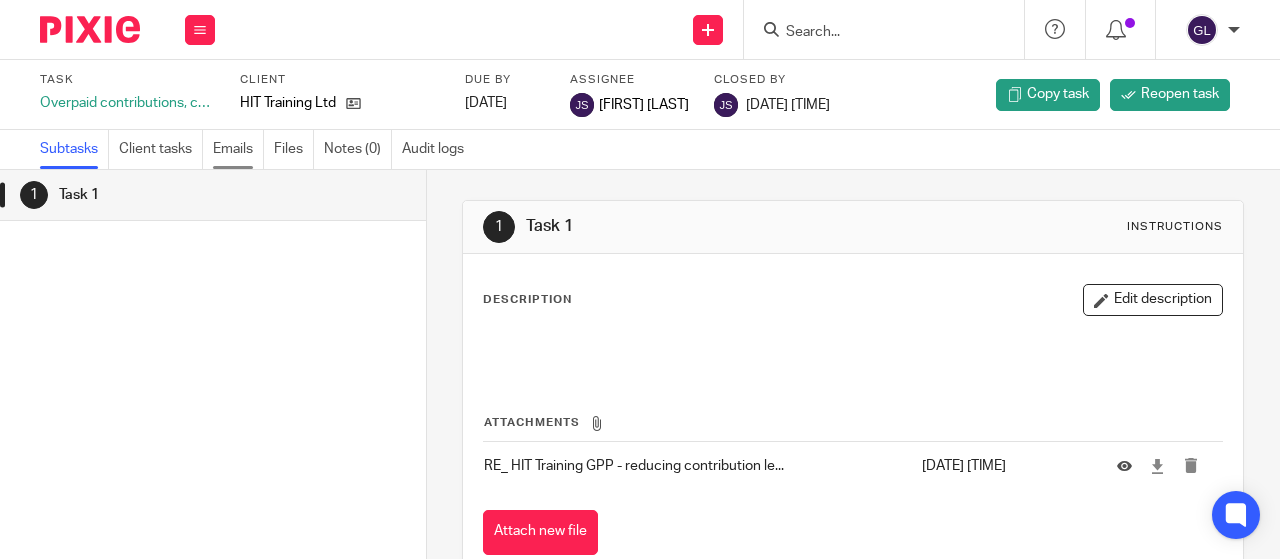 click on "Emails" at bounding box center [238, 149] 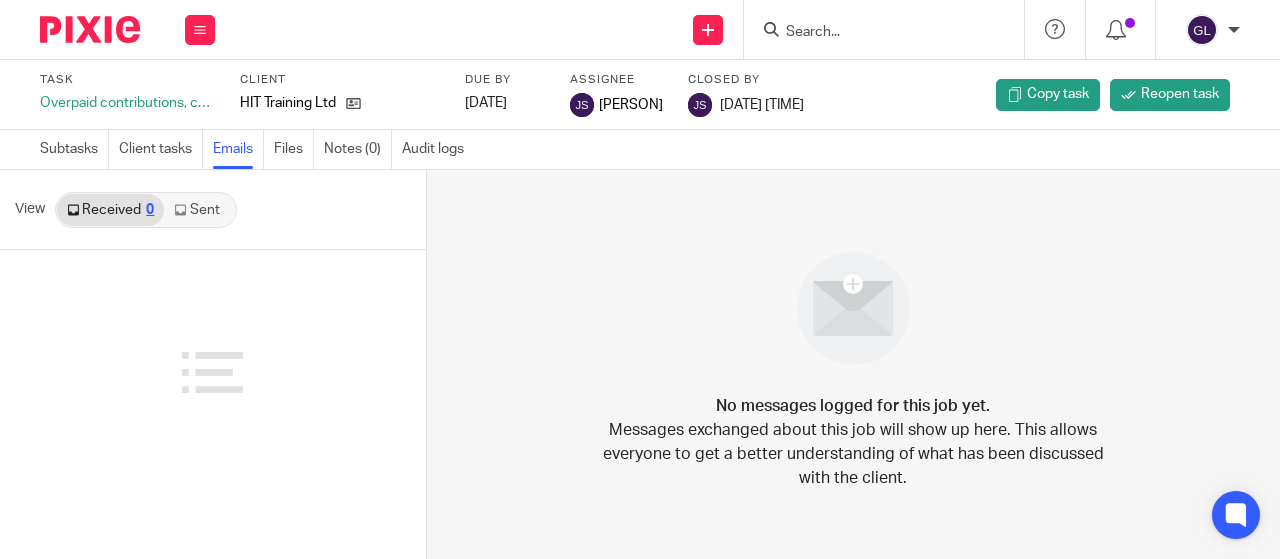 scroll, scrollTop: 0, scrollLeft: 0, axis: both 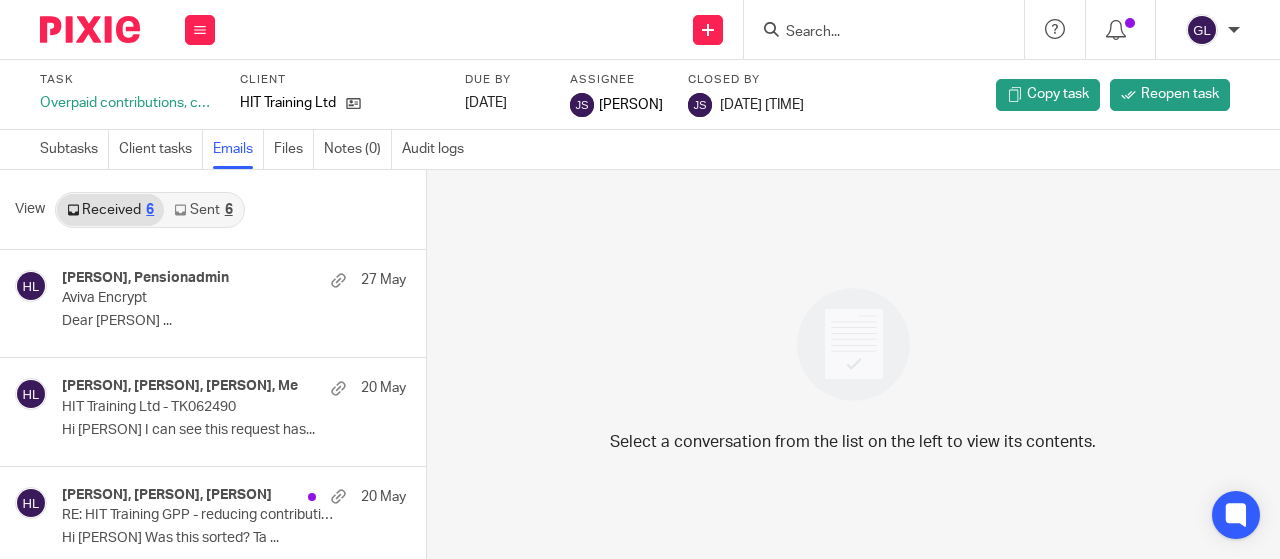 click on "Received
6" at bounding box center (110, 210) 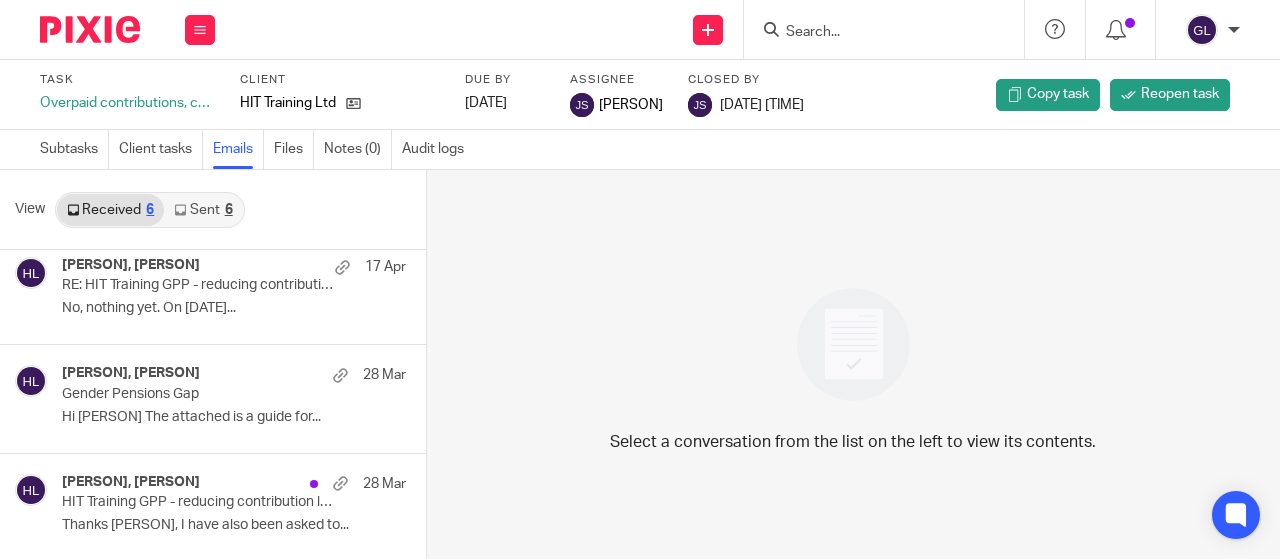 scroll, scrollTop: 338, scrollLeft: 0, axis: vertical 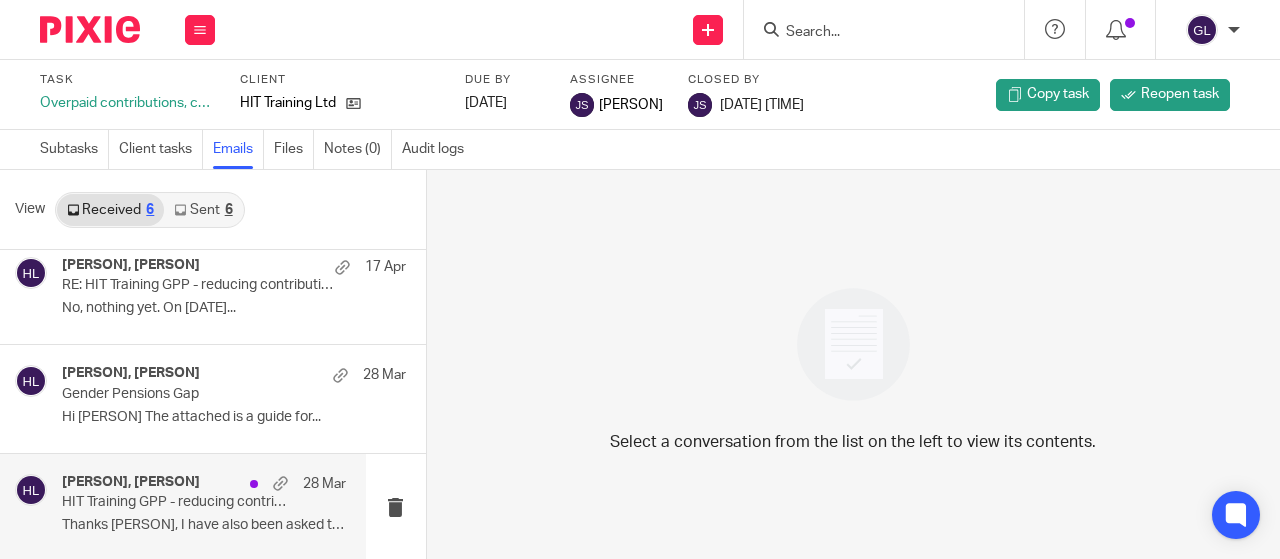 click on "HIT Training GPP - reducing contribution levels" at bounding box center (175, 502) 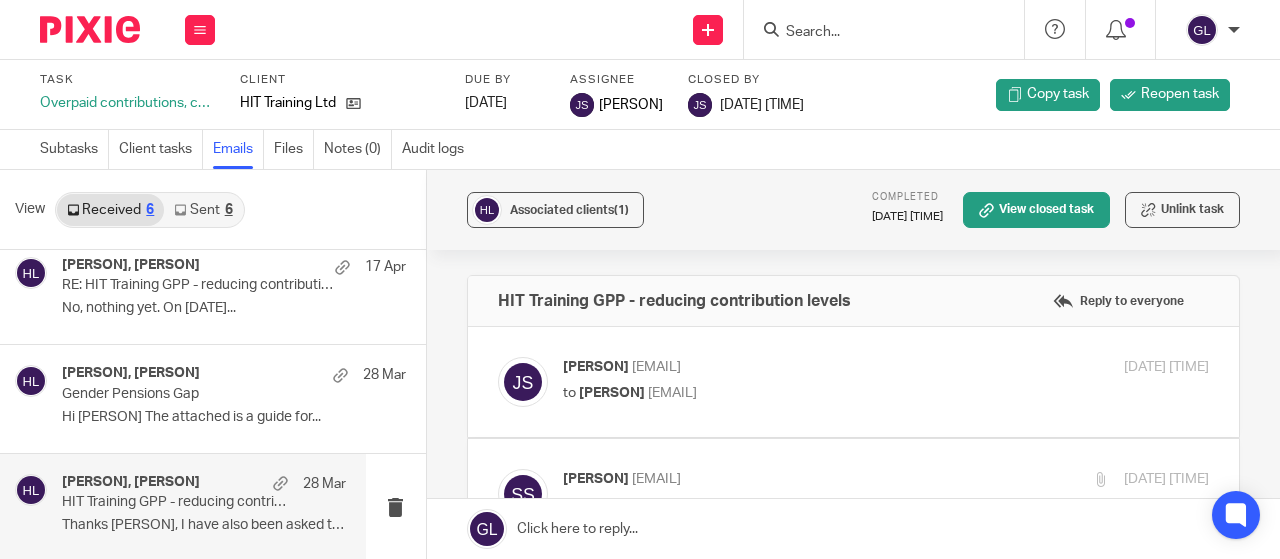 scroll, scrollTop: 0, scrollLeft: 0, axis: both 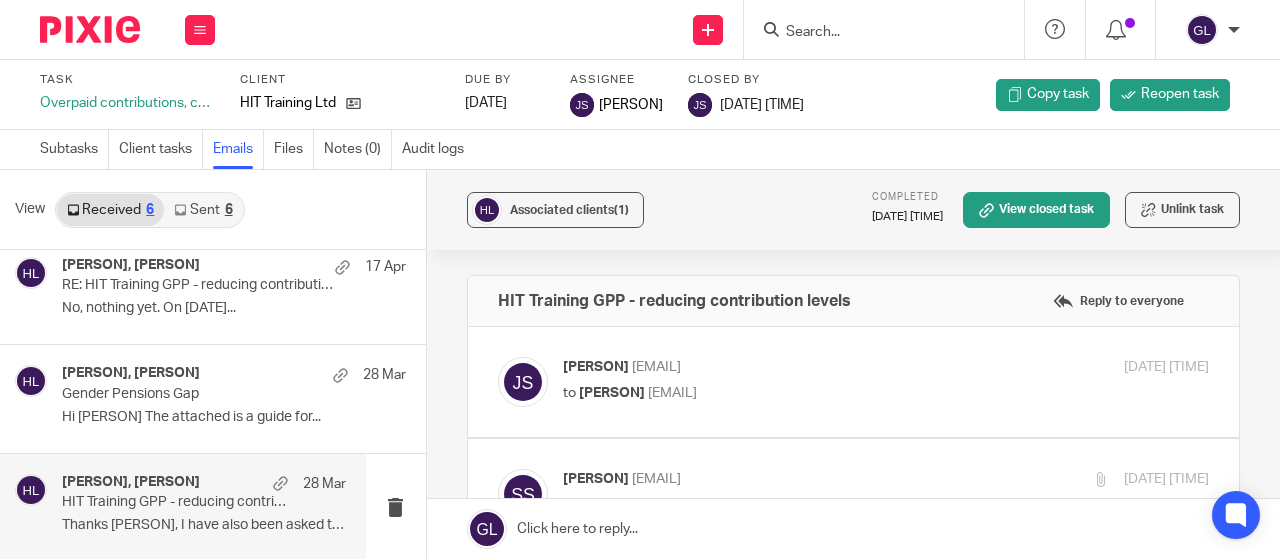 click on "Julie Scaife
<julie.scaife@benefiz.co.uk>   to
Sarah Swart
<sarah.swart@hittraining.co.uk>       28 Mar 2025 8:38am
Forward" at bounding box center [853, 382] 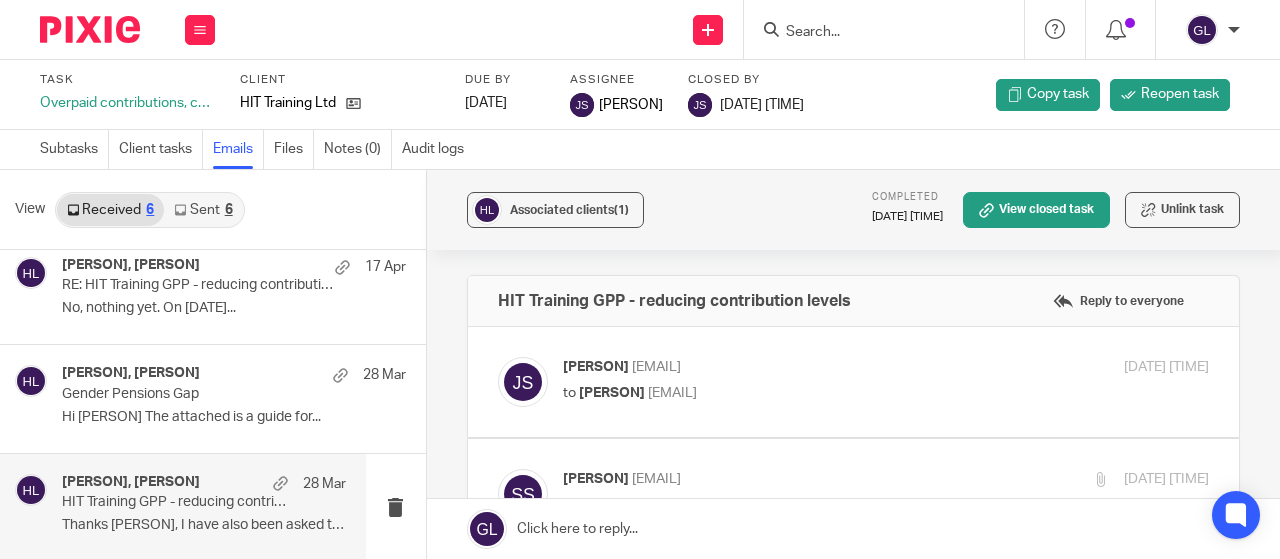 scroll, scrollTop: 100, scrollLeft: 0, axis: vertical 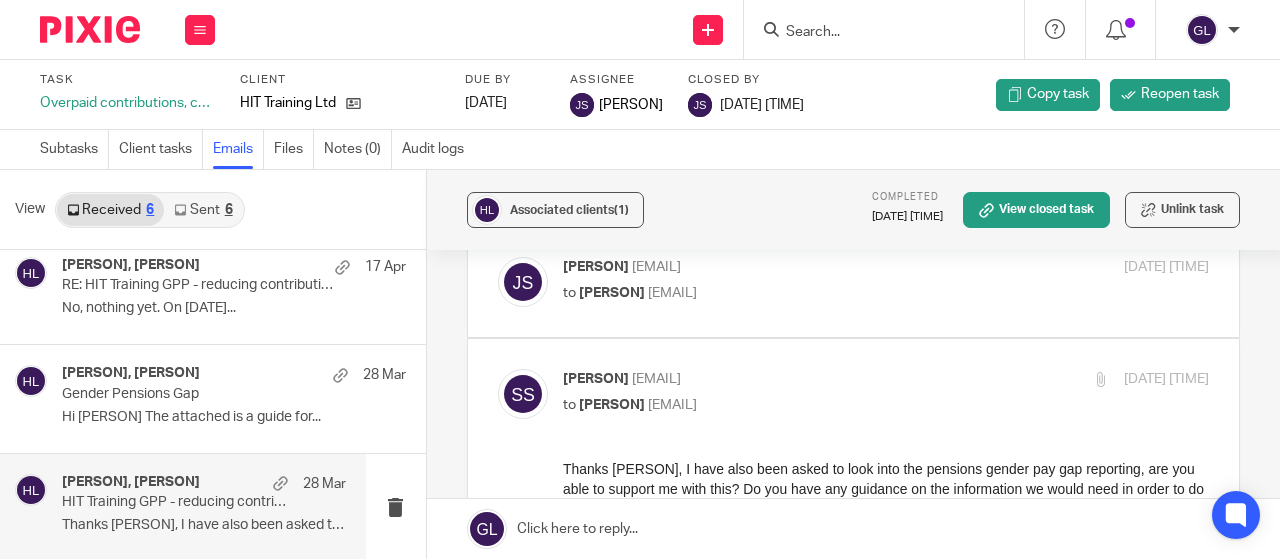click on "Julie Scaife
<julie.scaife@benefiz.co.uk>   to
Sarah Swart
<sarah.swart@hittraining.co.uk>       28 Mar 2025 8:38am
Forward" at bounding box center (853, 282) 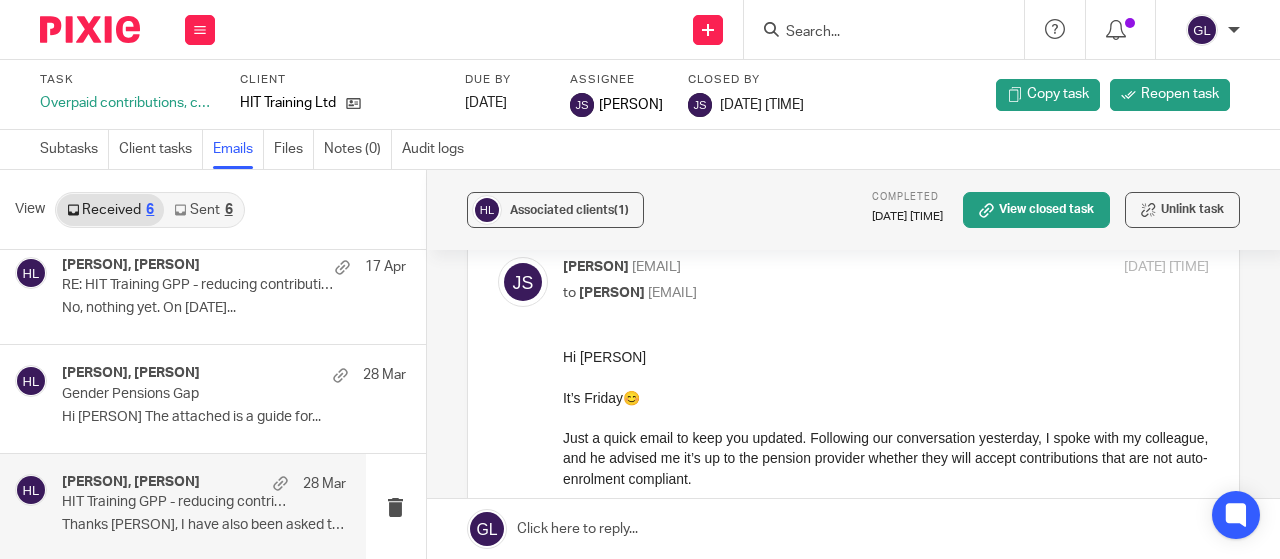 scroll, scrollTop: 0, scrollLeft: 0, axis: both 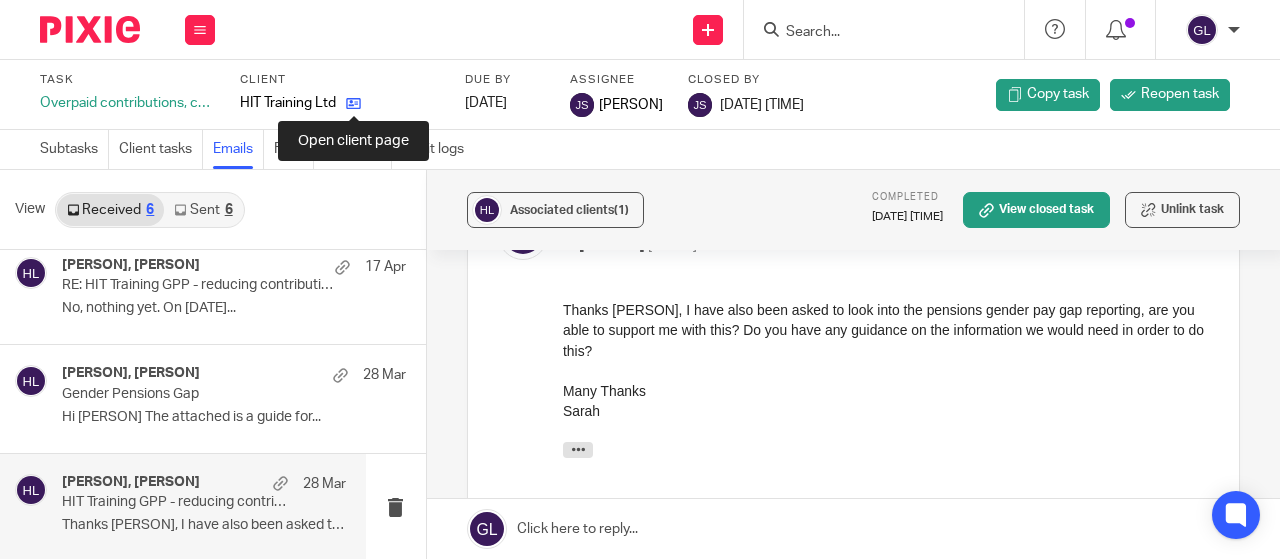 click at bounding box center [353, 103] 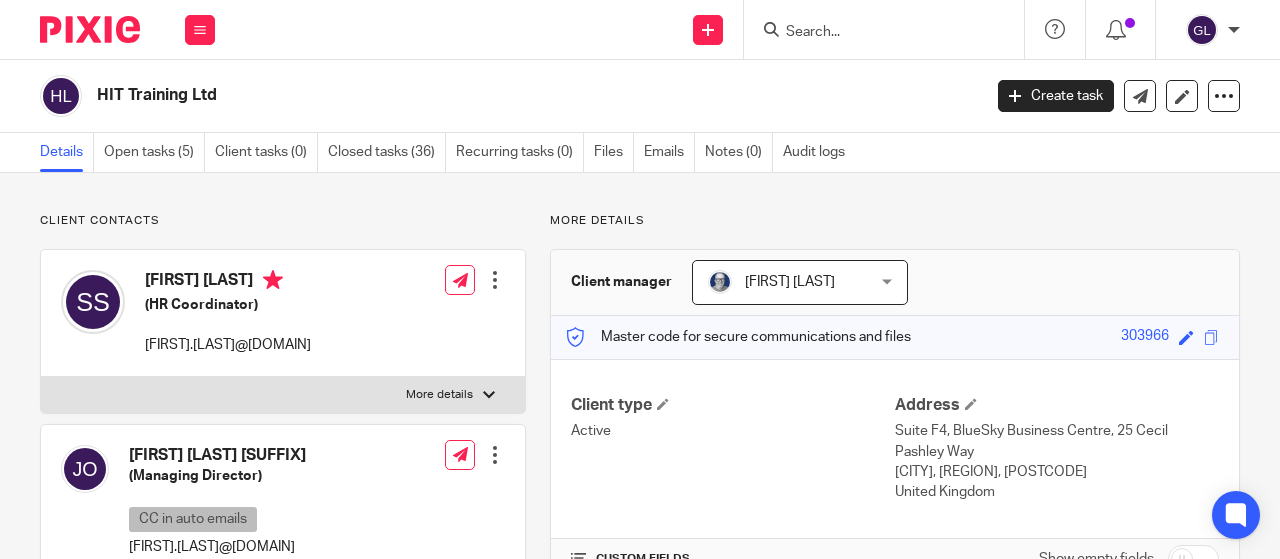 scroll, scrollTop: 0, scrollLeft: 0, axis: both 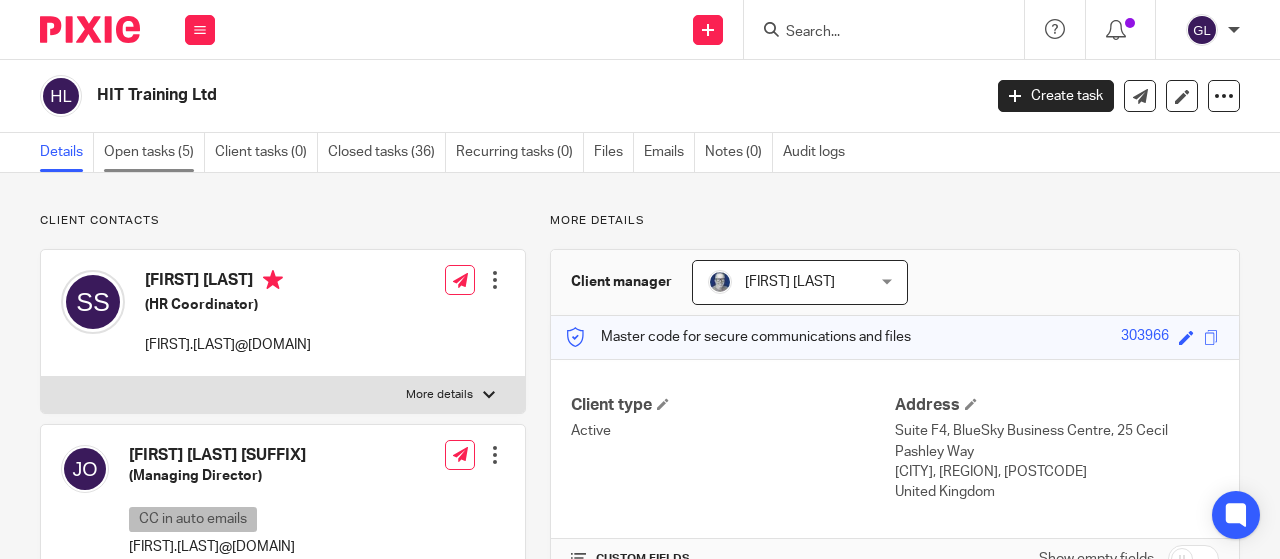 click on "Open tasks (5)" at bounding box center (154, 152) 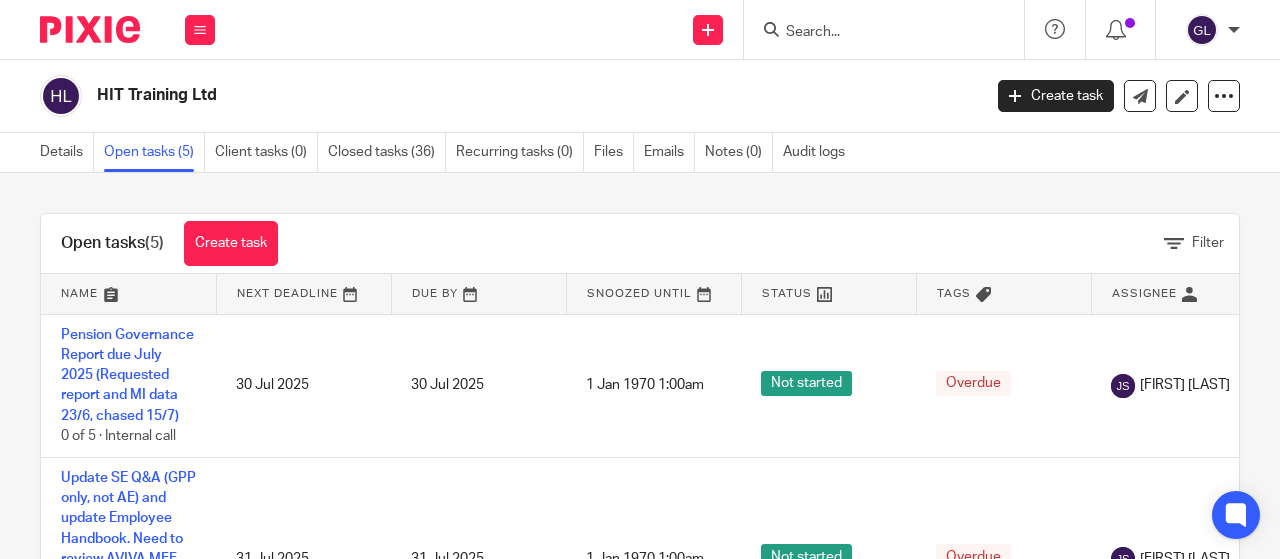 scroll, scrollTop: 0, scrollLeft: 0, axis: both 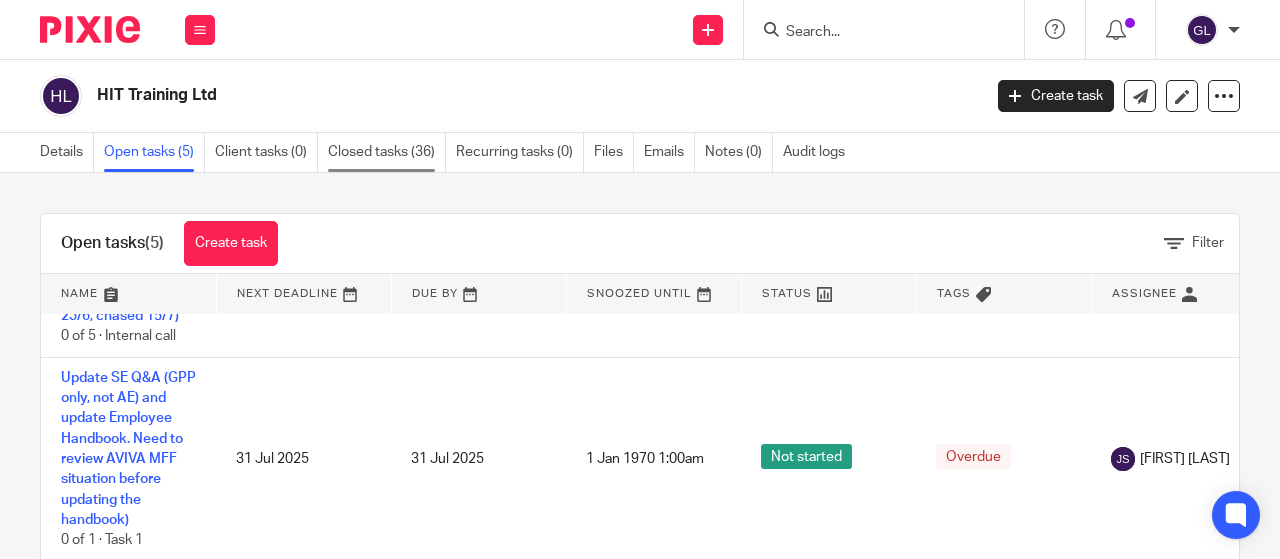 click on "Closed tasks (36)" at bounding box center (387, 152) 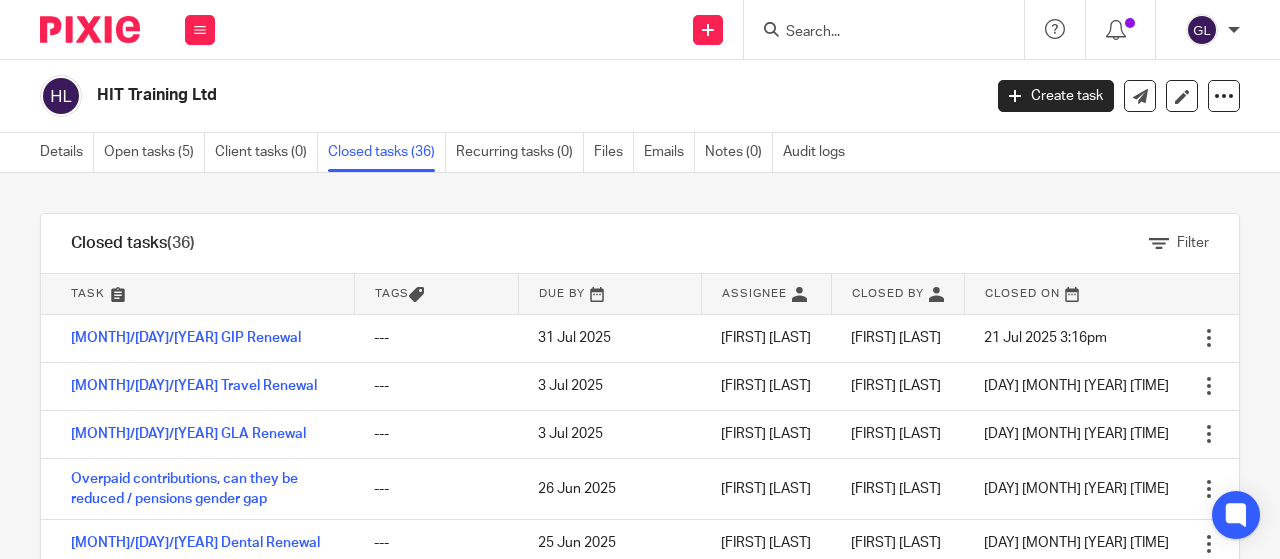 scroll, scrollTop: 0, scrollLeft: 0, axis: both 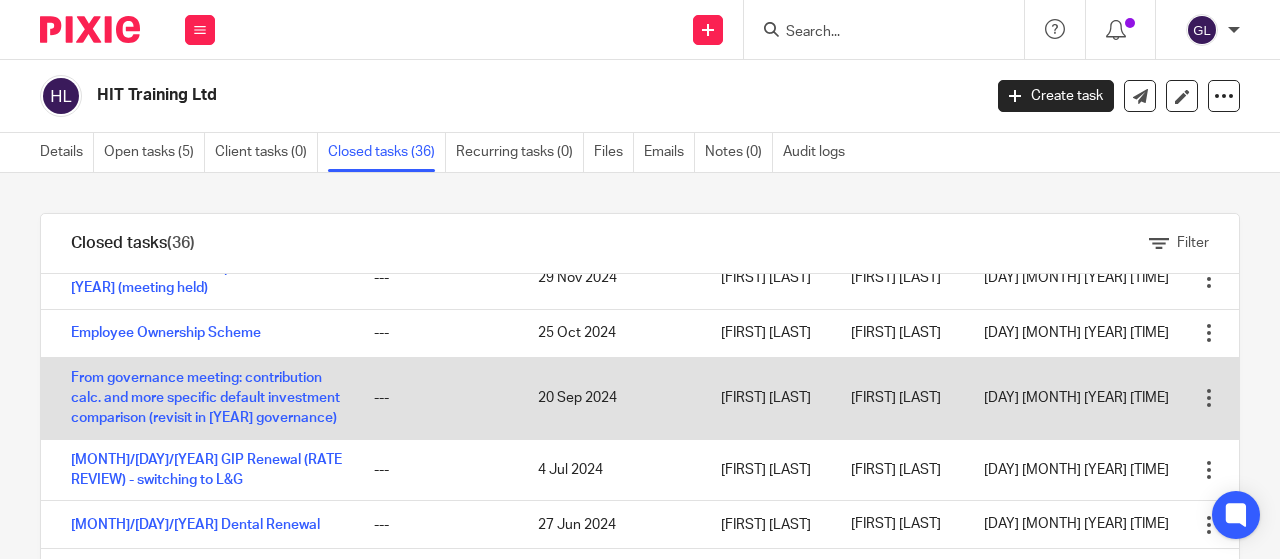 click on "From governance meeting: contribution calc. and more specific default investment comparison (revisit in [YEAR] governance)" at bounding box center [197, 398] 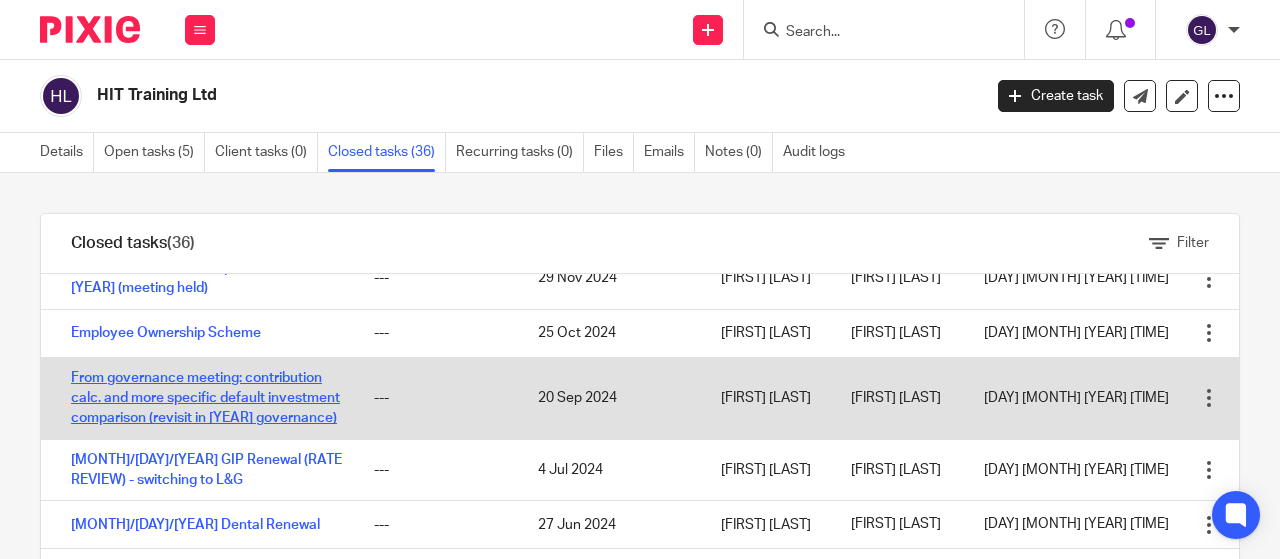 click on "From governance meeting: contribution calc. and more specific default investment comparison (revisit in [YEAR] governance)" at bounding box center (205, 398) 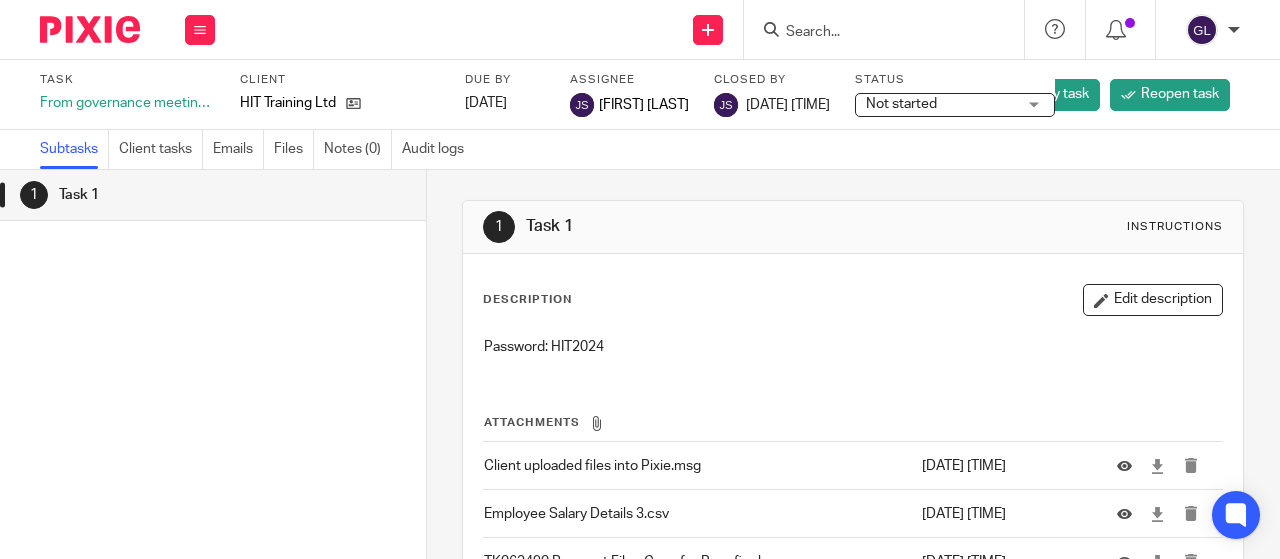 scroll, scrollTop: 0, scrollLeft: 0, axis: both 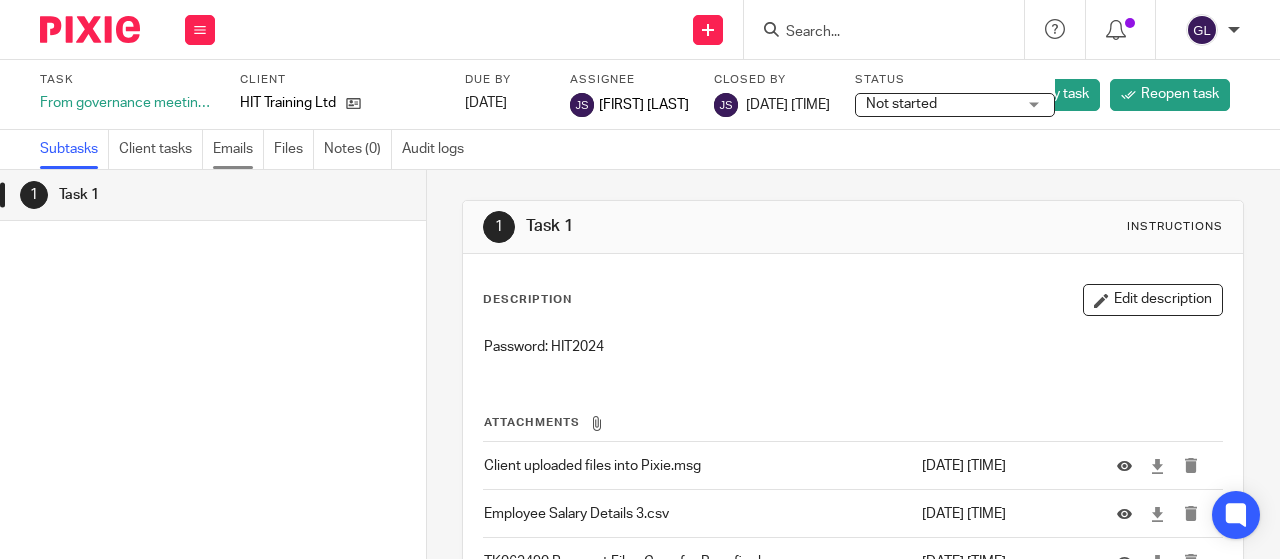 click on "Emails" at bounding box center (238, 149) 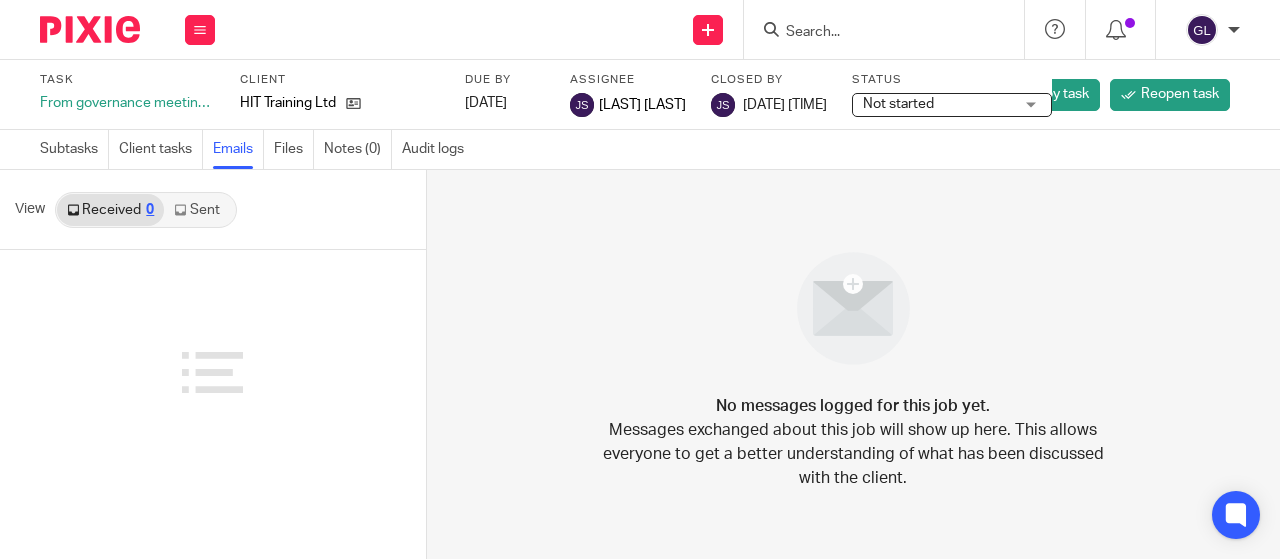 scroll, scrollTop: 0, scrollLeft: 0, axis: both 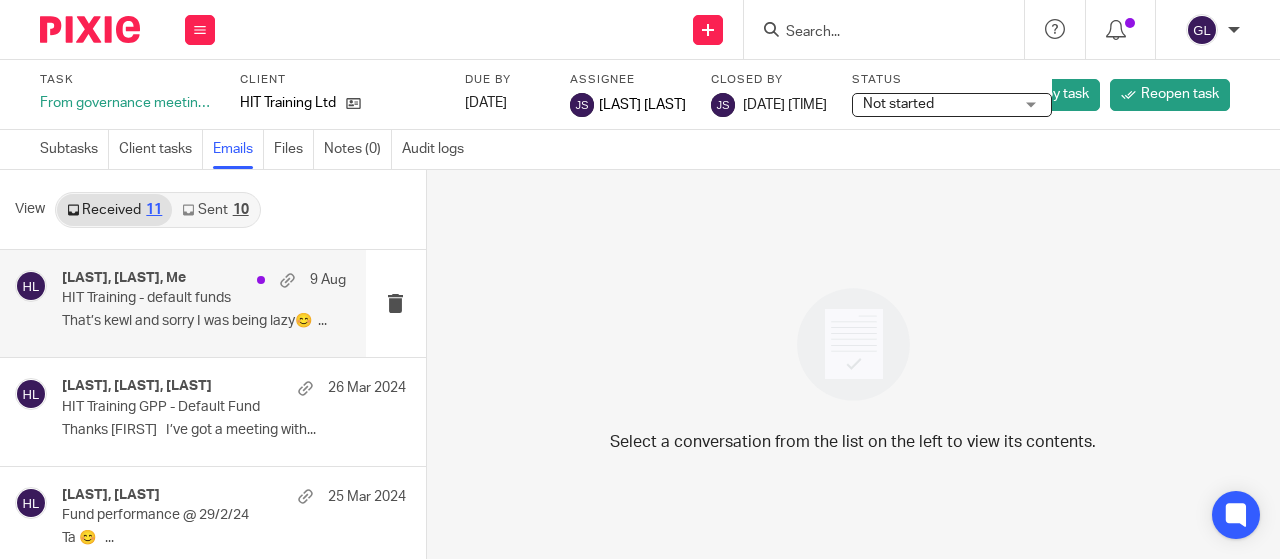click on "Renny Wickham, Julie Scaife, Me
9 Aug   HIT Training - default funds   That’s kewl and sorry I was being lazy😊   ..." at bounding box center (204, 303) 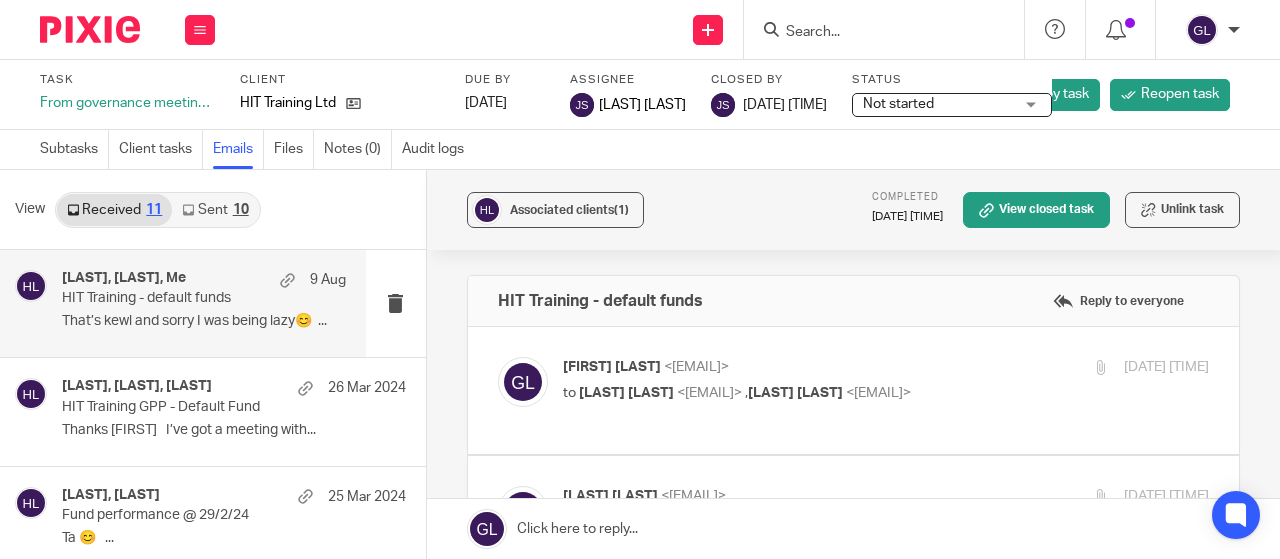 scroll, scrollTop: 0, scrollLeft: 0, axis: both 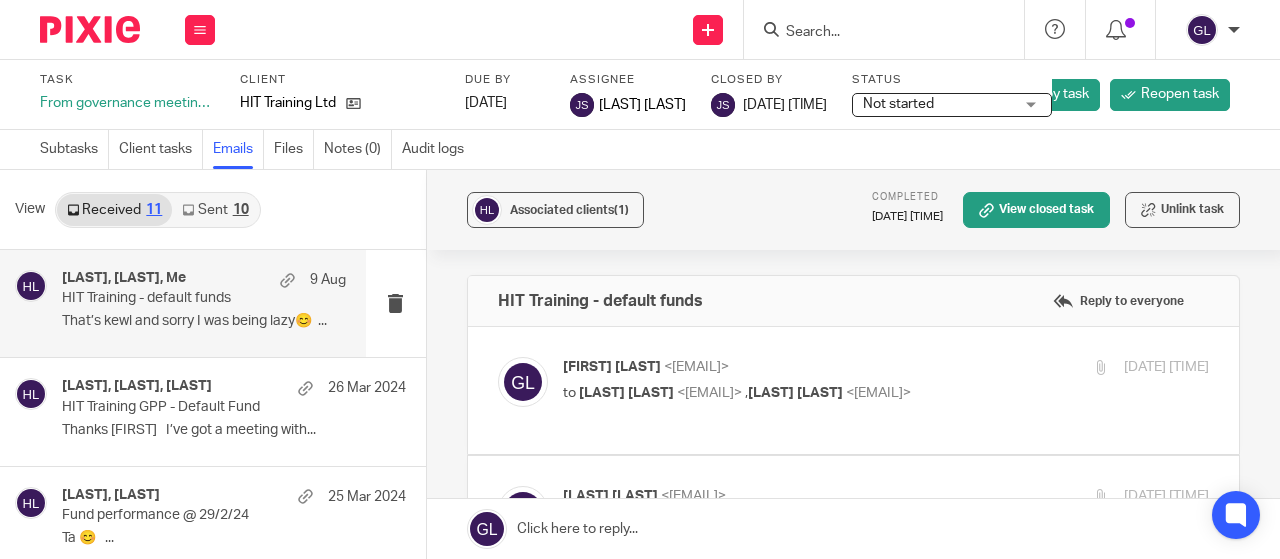 click on "to
Julie Scaife
<julie.scaife@benefiz.co.uk>   ,
Renny Wickham
<renny.wickham@benefiz.co.uk>" at bounding box center [778, 393] 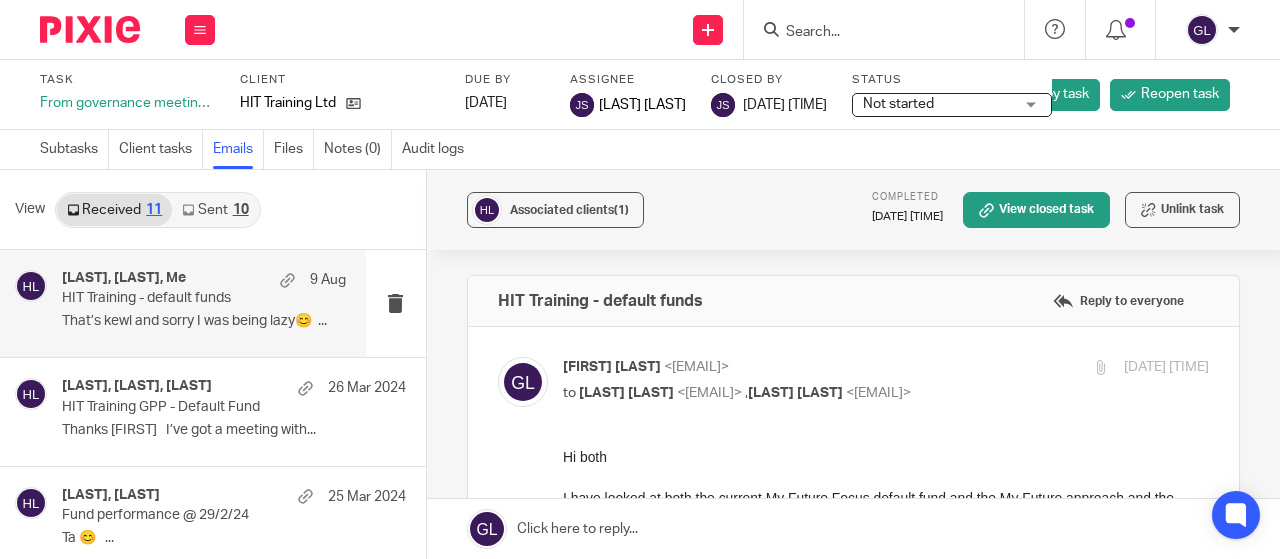 scroll, scrollTop: 0, scrollLeft: 0, axis: both 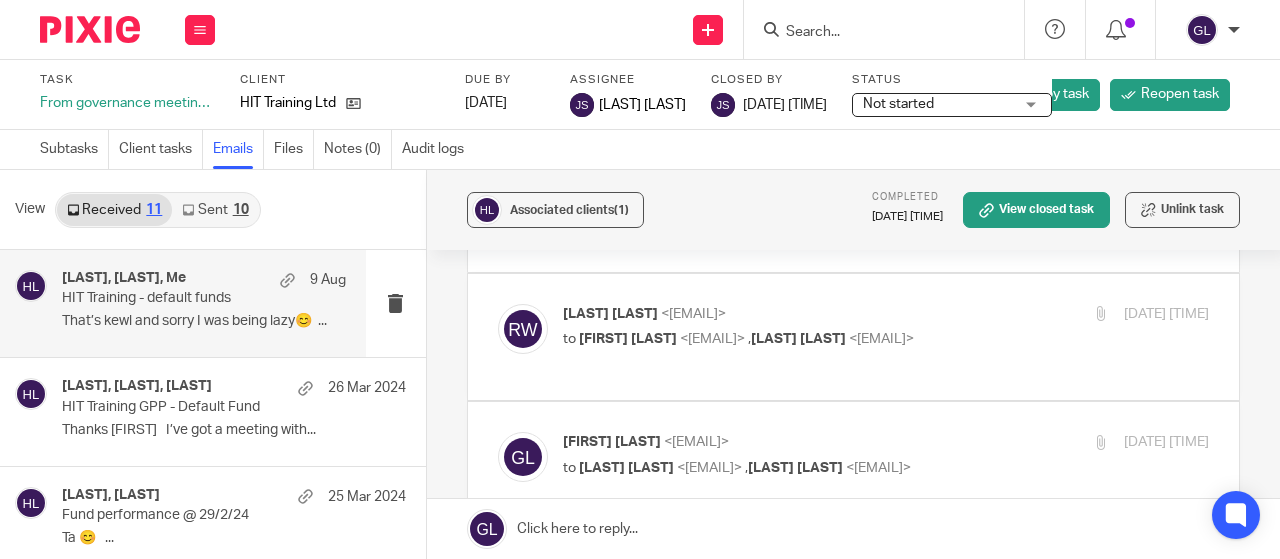 click on "to
Geoff Lord
<geoff.lord@benefiz.co.uk>   ,
Julie Scaife
<julie.scaife@benefiz.co.uk>" at bounding box center (778, 339) 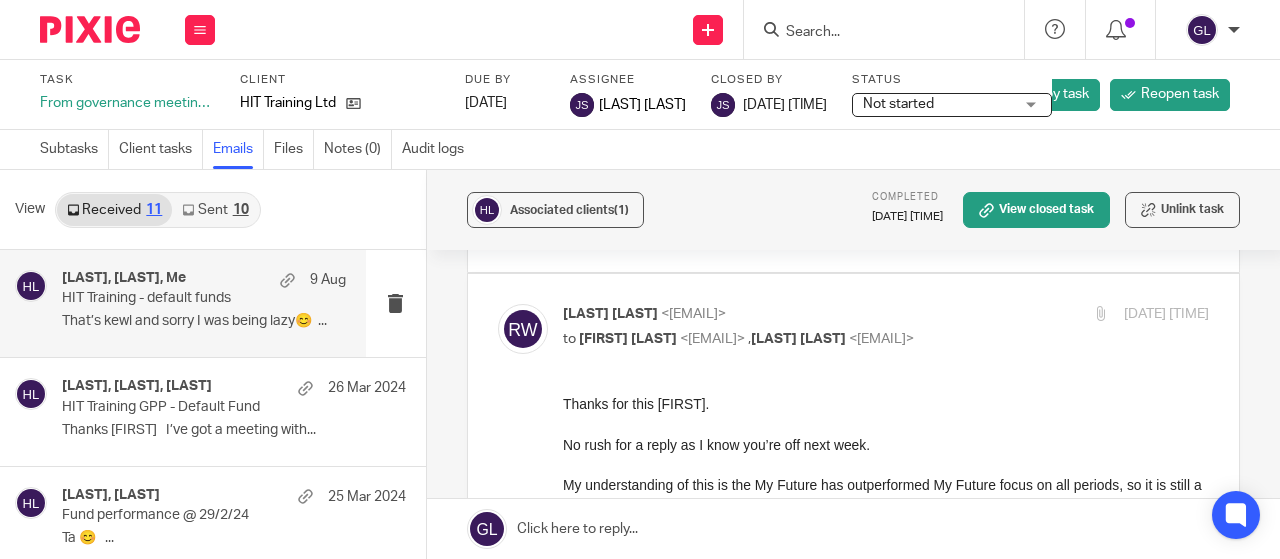 scroll, scrollTop: 0, scrollLeft: 0, axis: both 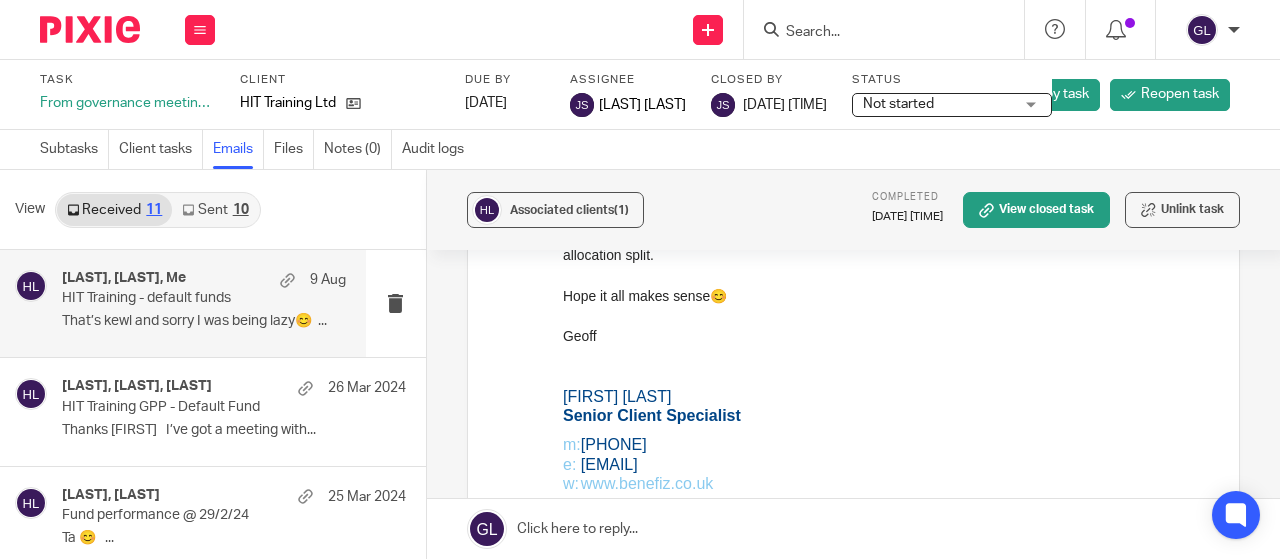 click on "HIT Training - default funds" at bounding box center [175, 298] 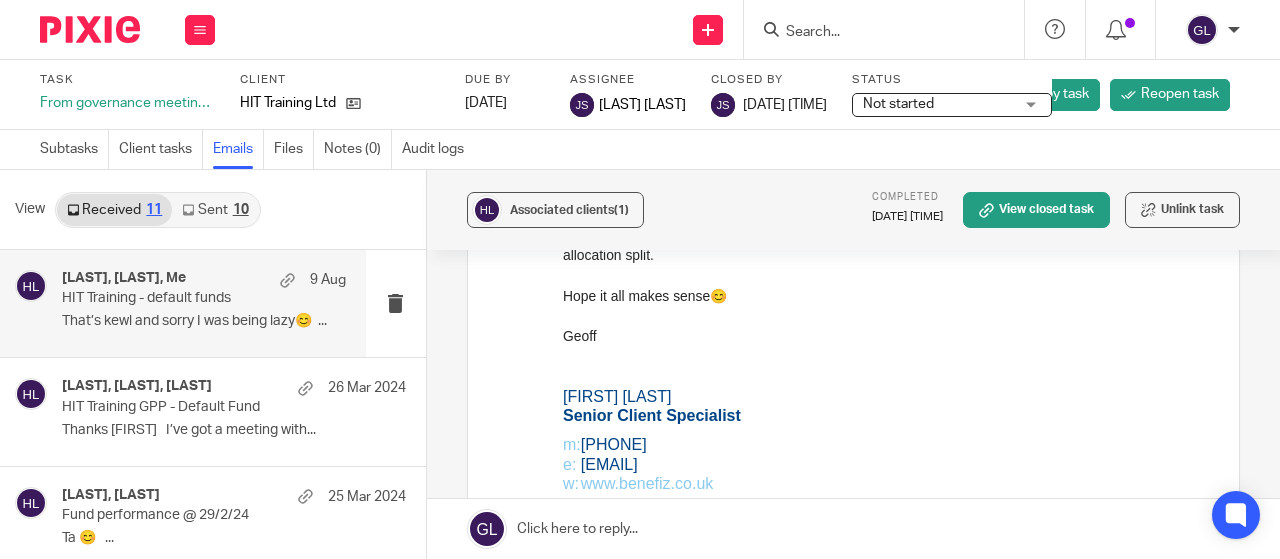 click on "HIT Training - default funds" at bounding box center (175, 298) 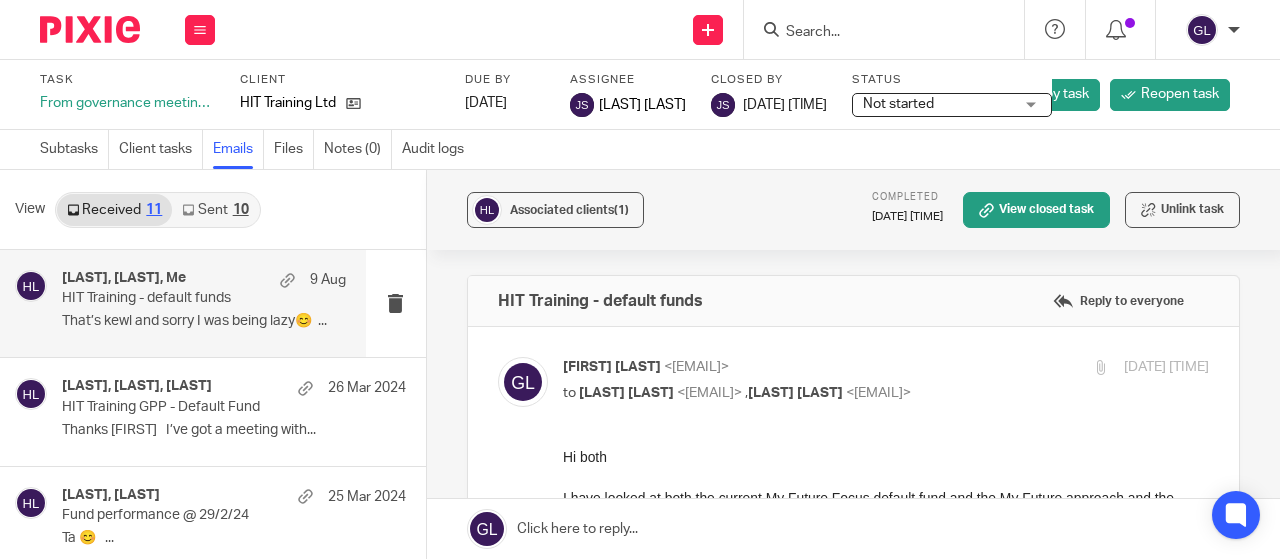 scroll, scrollTop: 0, scrollLeft: 0, axis: both 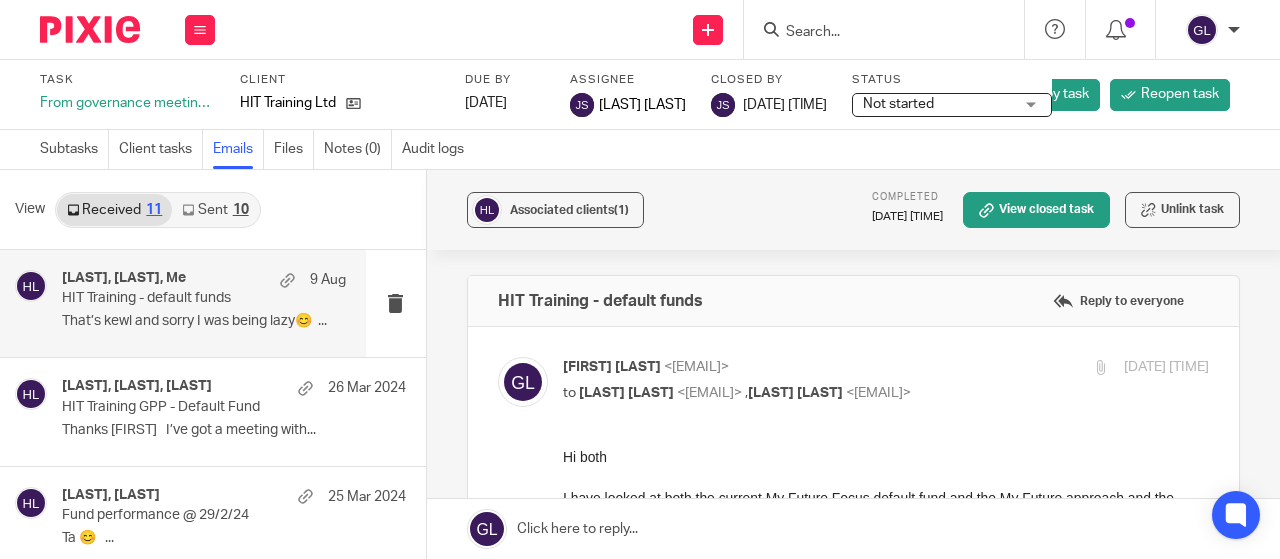 click on "Geoff Lord
<geoff.lord@benefiz.co.uk>   to
Julie Scaife
<julie.scaife@benefiz.co.uk>   ,
Renny Wickham
<renny.wickham@benefiz.co.uk>       8 Aug 2024 9:48am
Forward
Attachments
Save all attachments
image469083 .png       image042987 .png       fund comparison .xlsx" at bounding box center [853, 749] 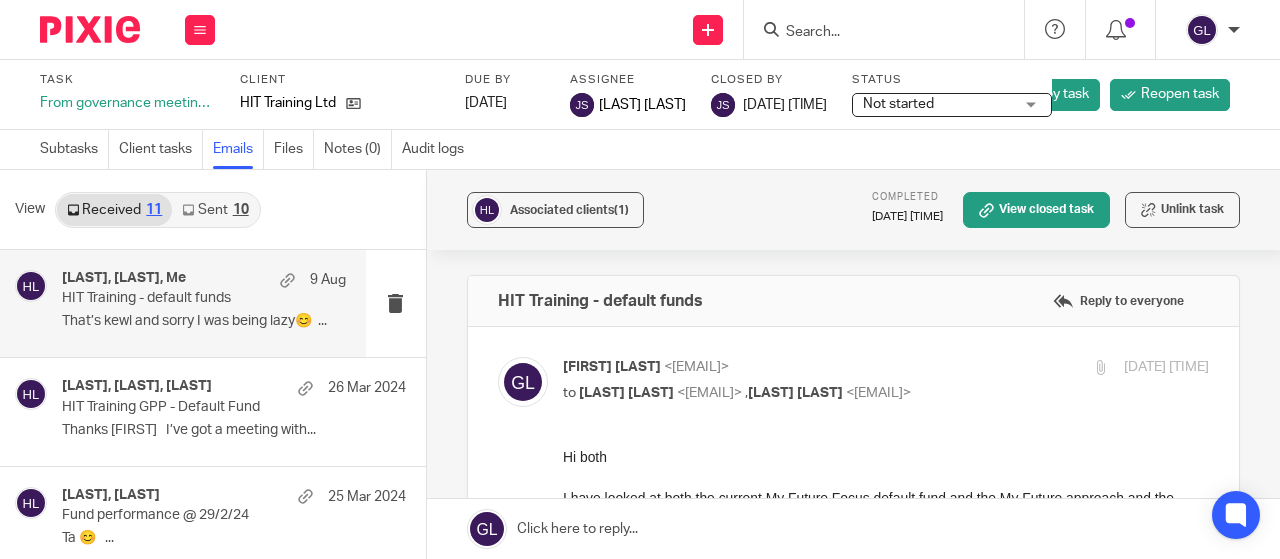 scroll, scrollTop: 100, scrollLeft: 0, axis: vertical 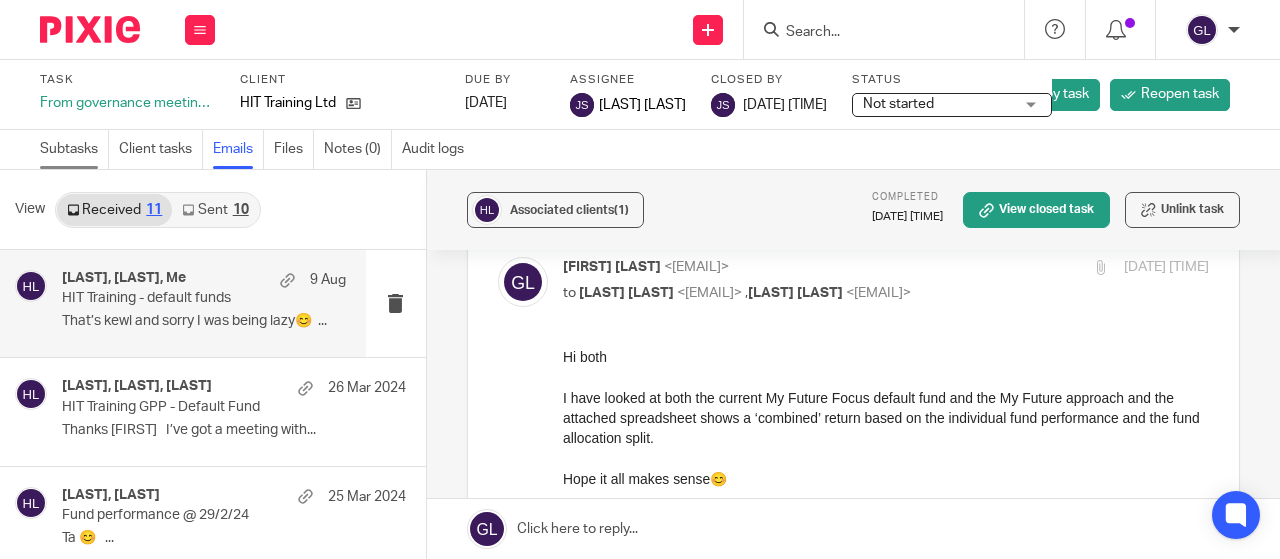 click on "Subtasks" at bounding box center [74, 149] 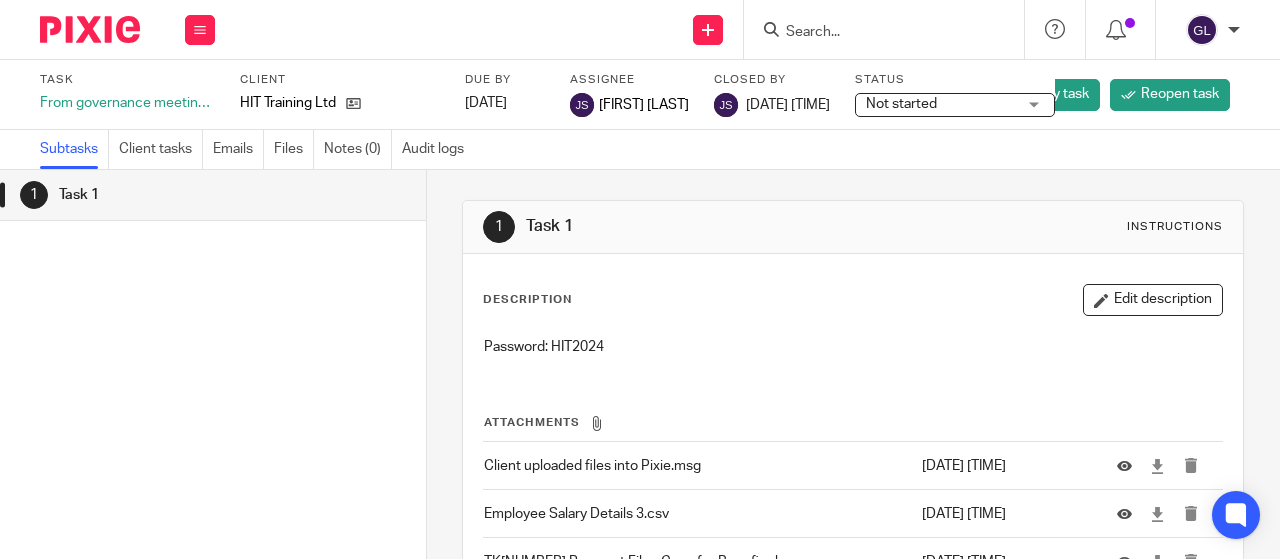 scroll, scrollTop: 0, scrollLeft: 0, axis: both 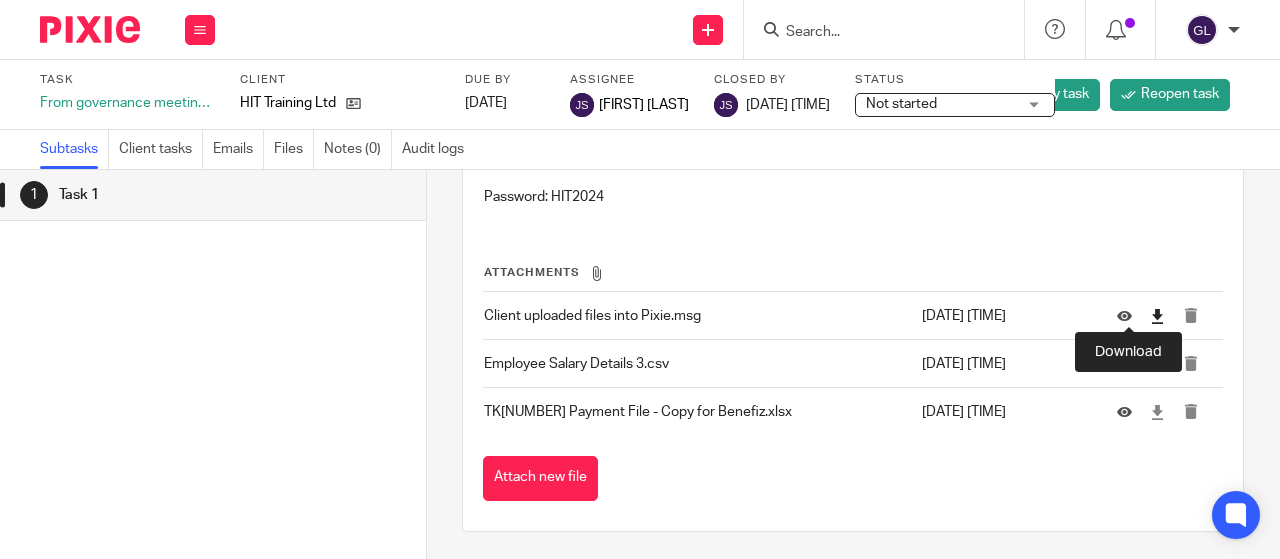click at bounding box center (1157, 316) 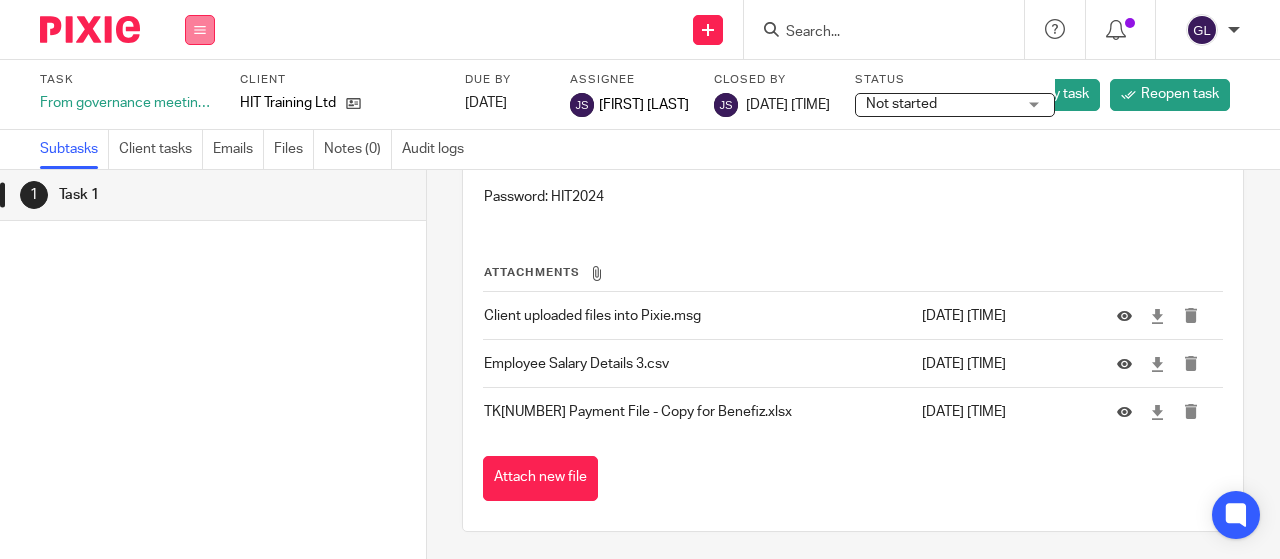 click at bounding box center [200, 30] 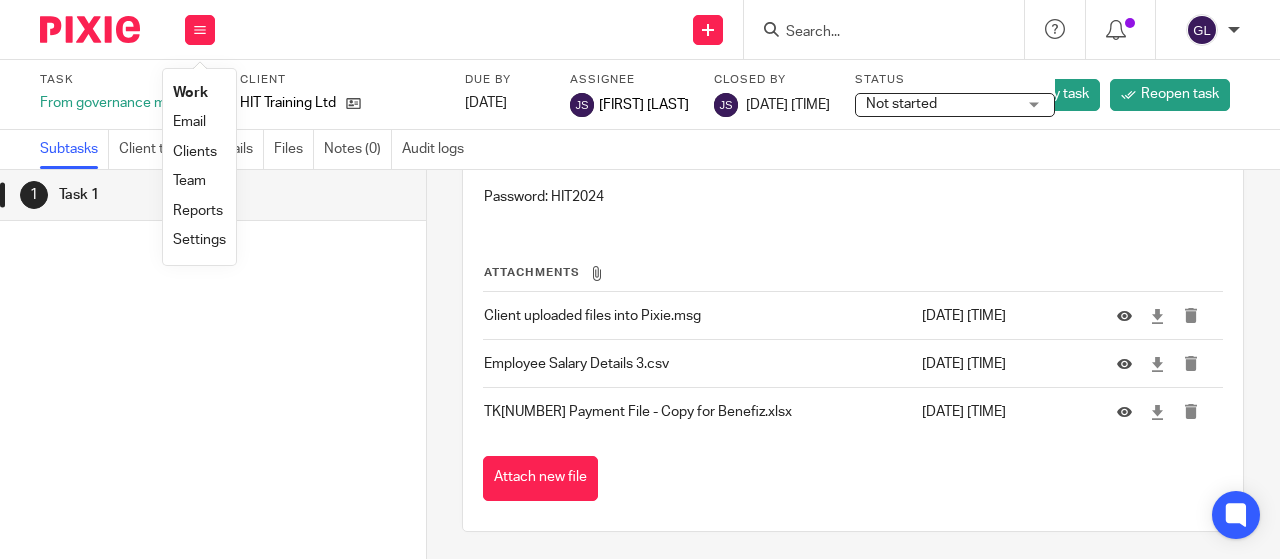 click on "Work" at bounding box center [190, 93] 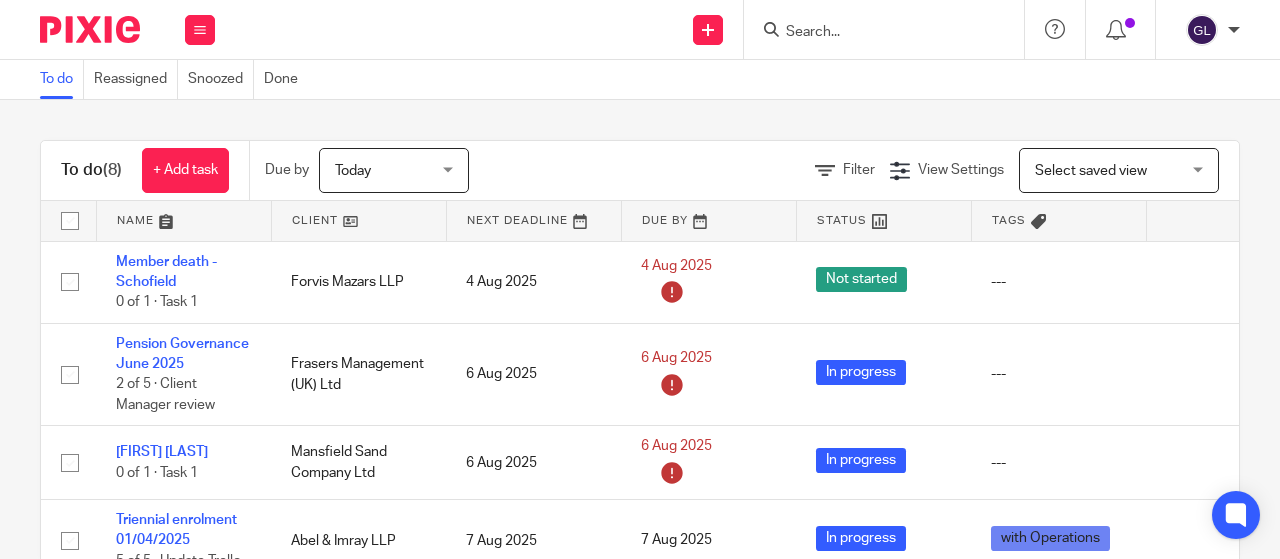 scroll, scrollTop: 0, scrollLeft: 0, axis: both 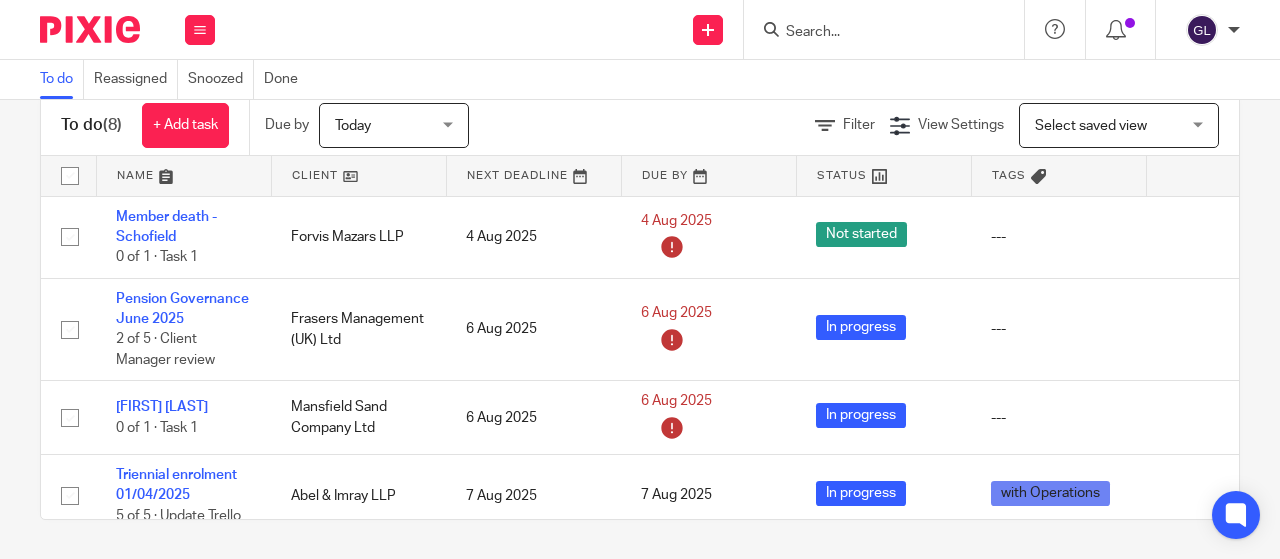 click at bounding box center (874, 33) 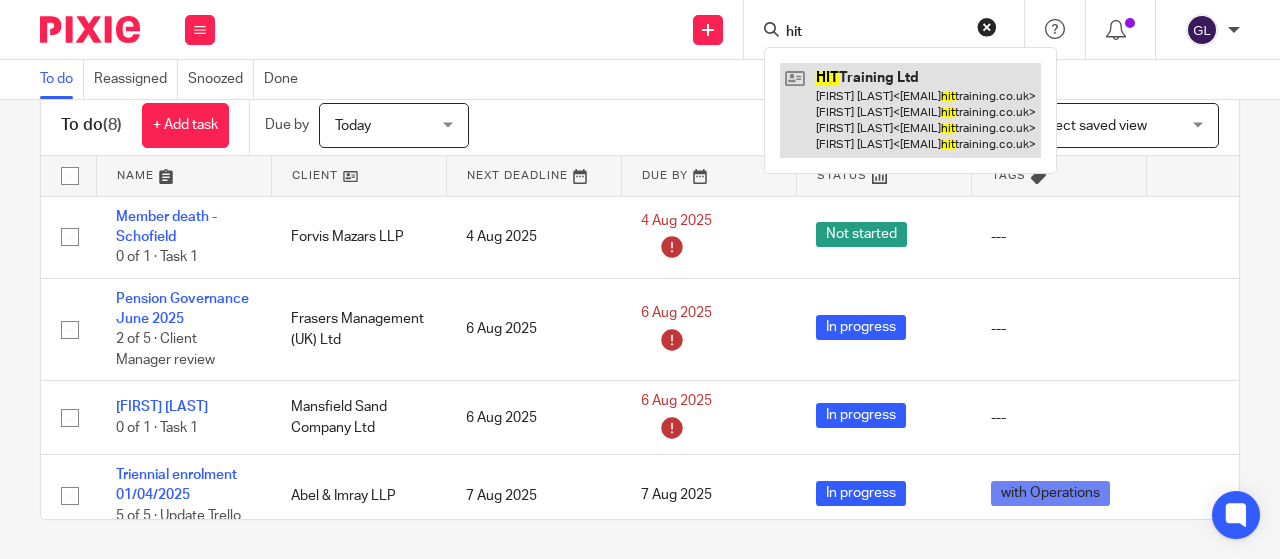 type on "hit" 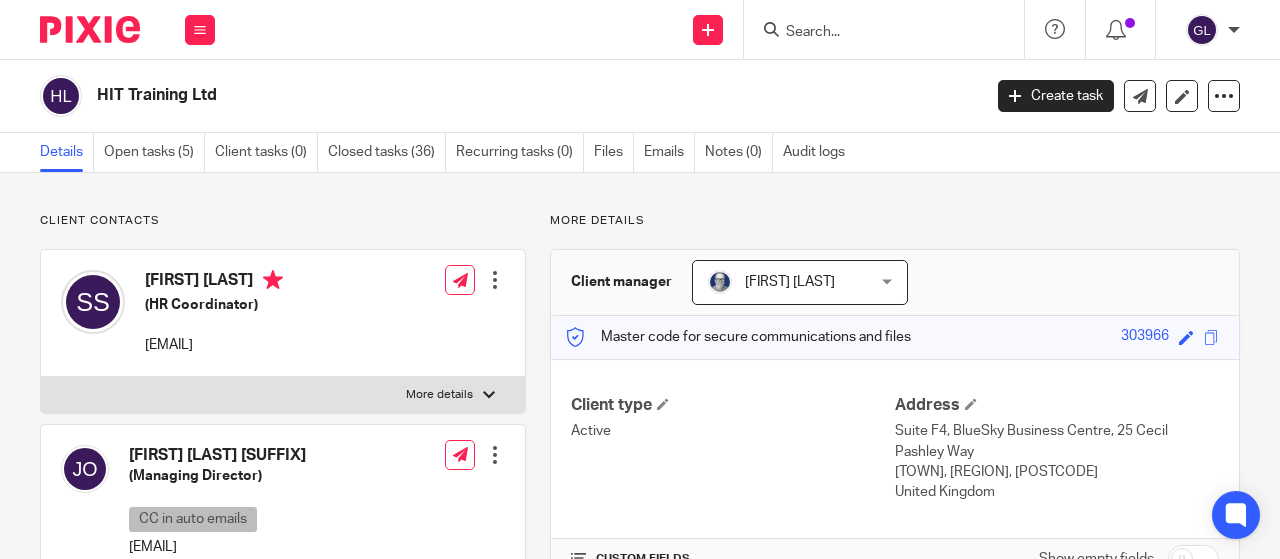 scroll, scrollTop: 0, scrollLeft: 0, axis: both 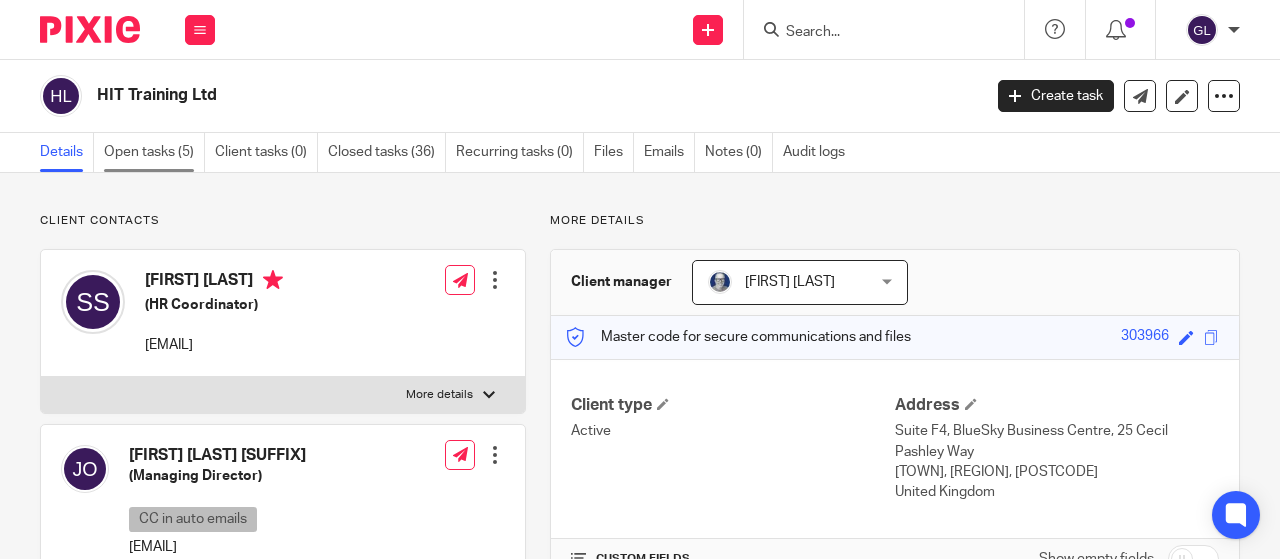 click on "Open tasks (5)" at bounding box center [154, 152] 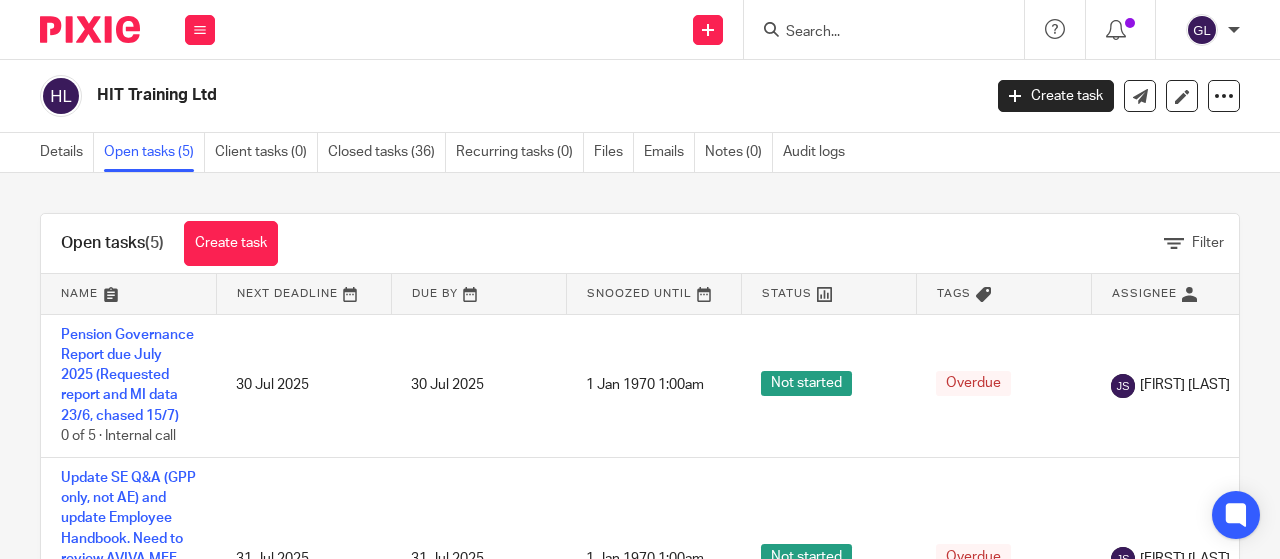 scroll, scrollTop: 0, scrollLeft: 0, axis: both 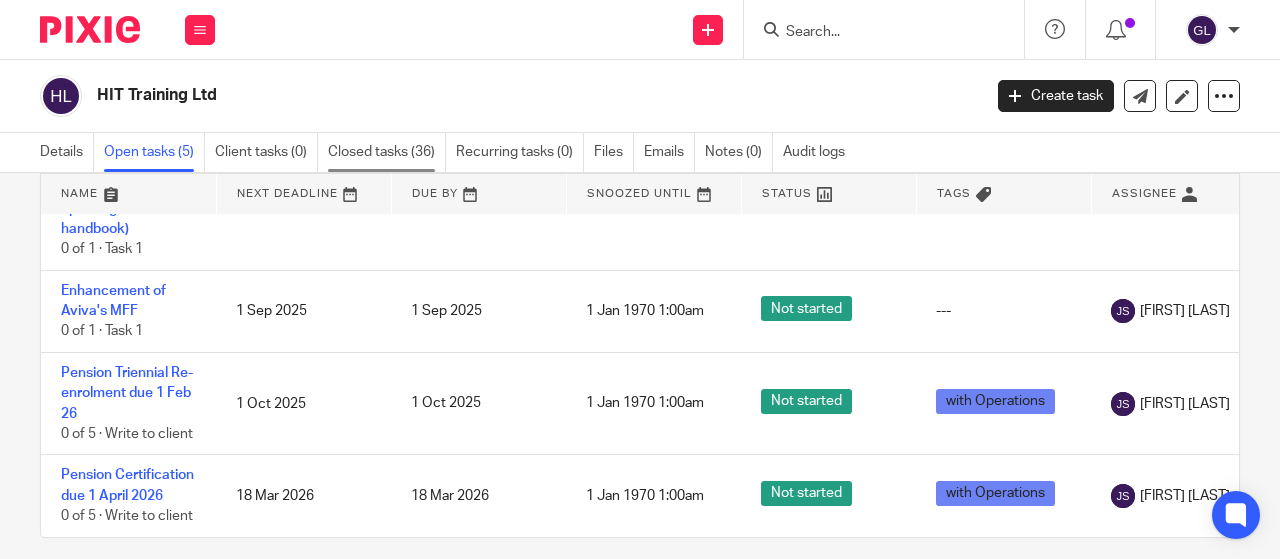 click on "Closed tasks (36)" at bounding box center (387, 152) 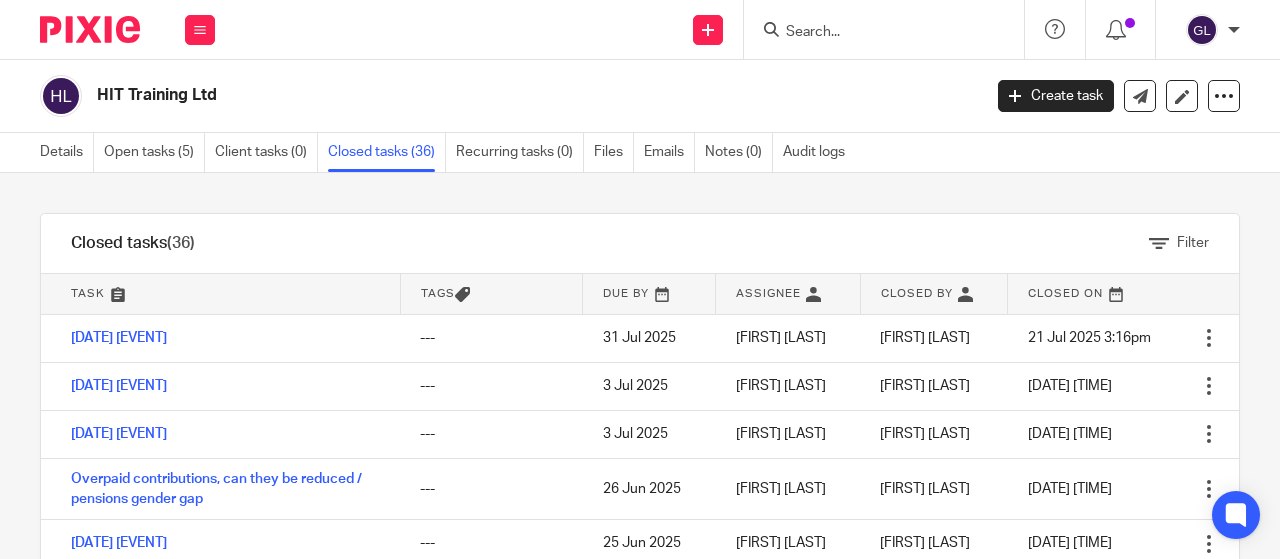 scroll, scrollTop: 0, scrollLeft: 0, axis: both 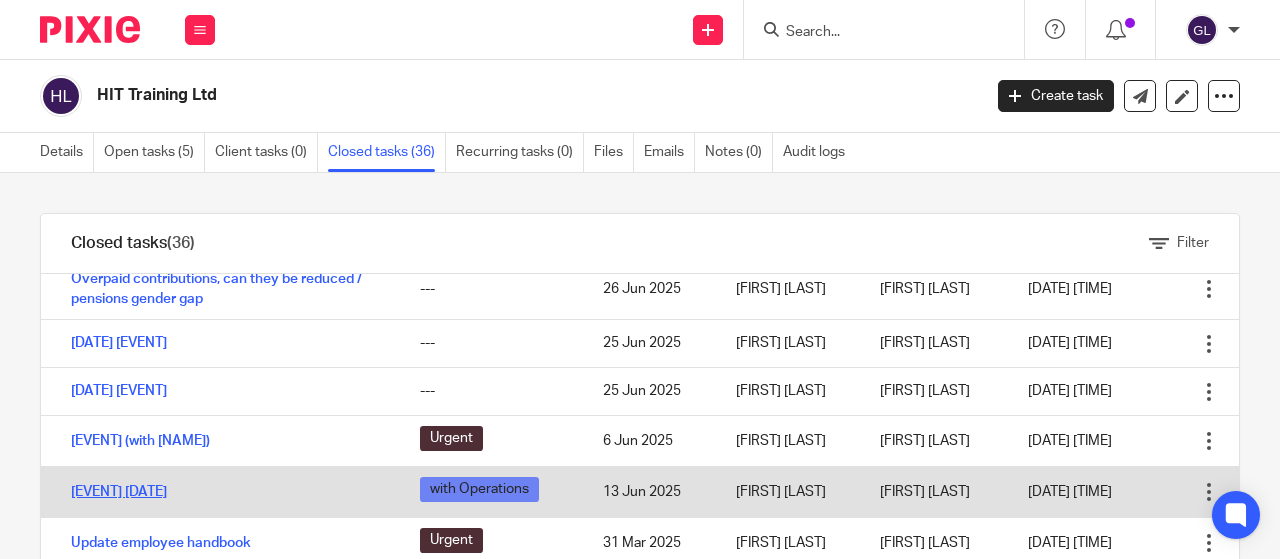 click on "Pension Certification due 1 [MONTH] '[YEAR]'" at bounding box center [119, 492] 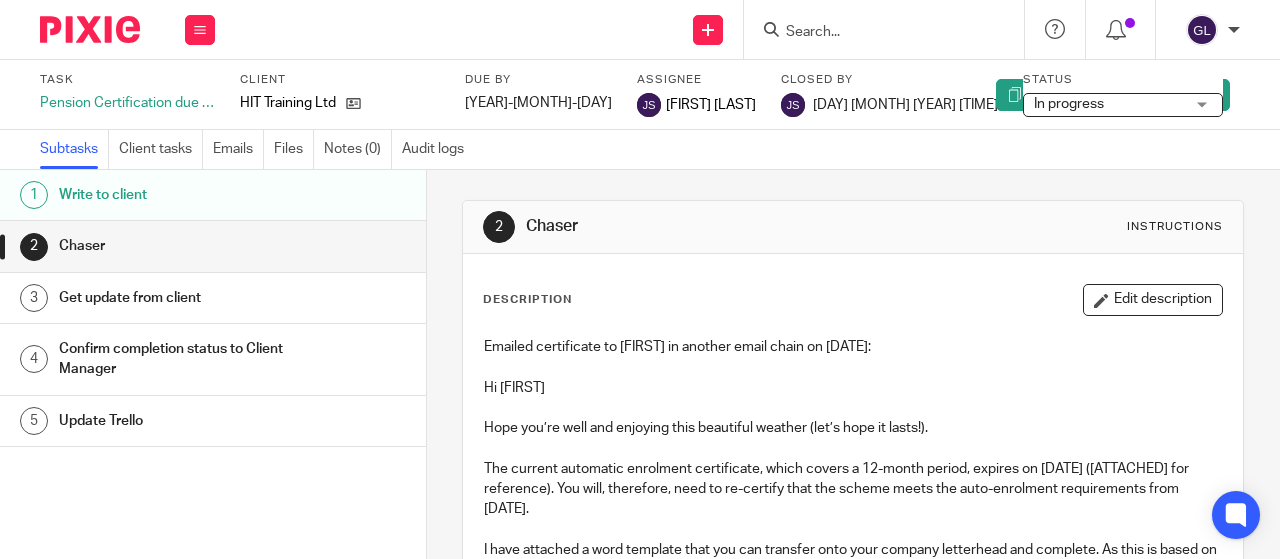 scroll, scrollTop: 0, scrollLeft: 0, axis: both 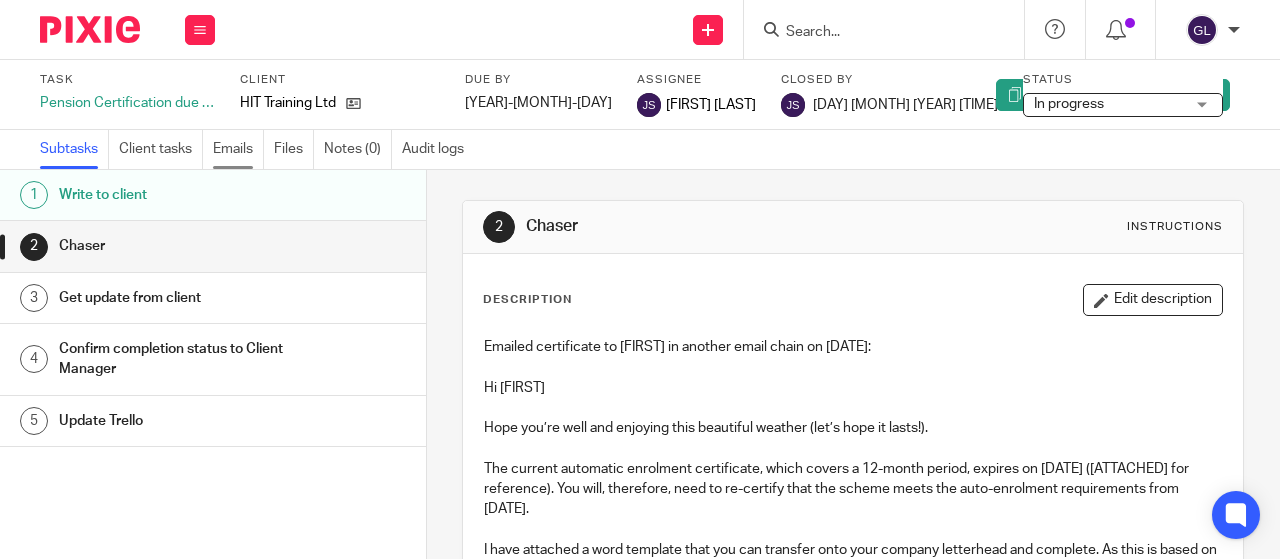 click on "Emails" at bounding box center [238, 149] 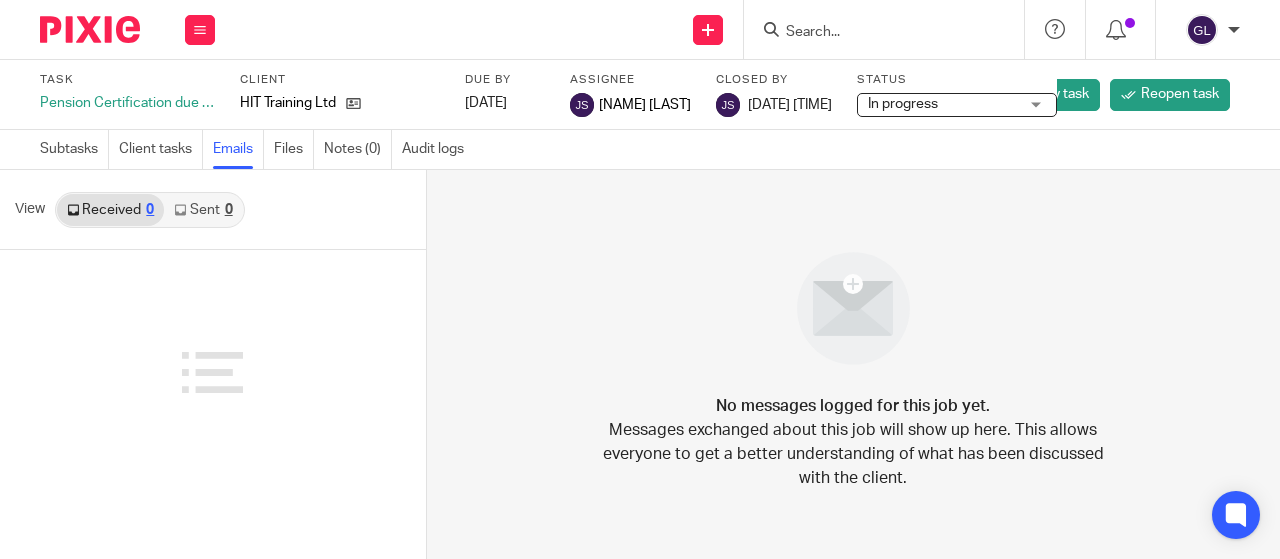 scroll, scrollTop: 0, scrollLeft: 0, axis: both 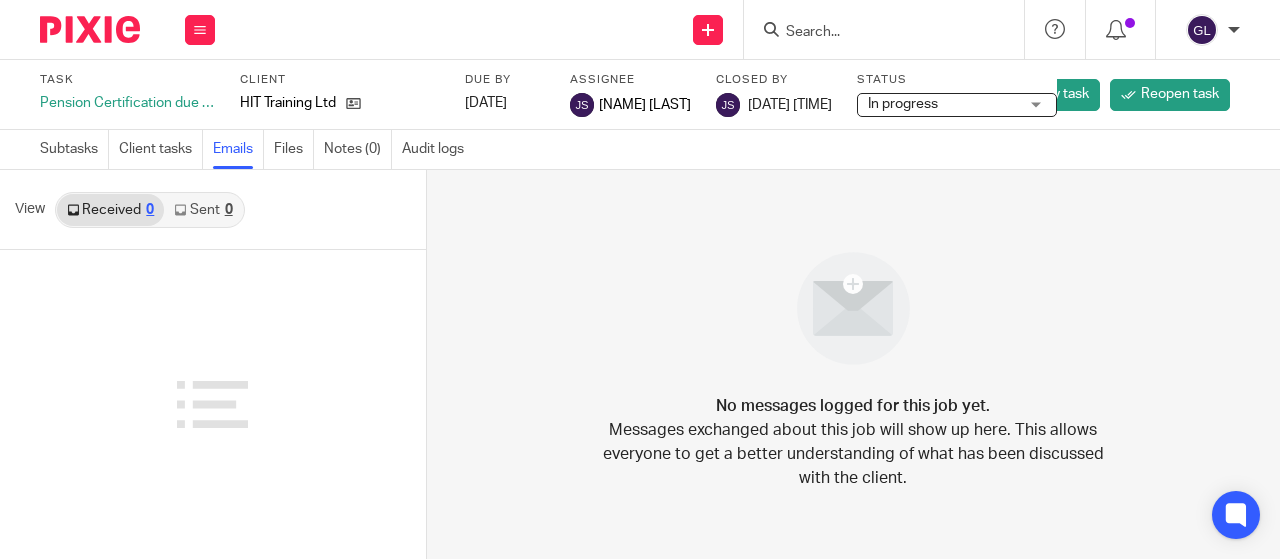 click on "Emails" at bounding box center [238, 149] 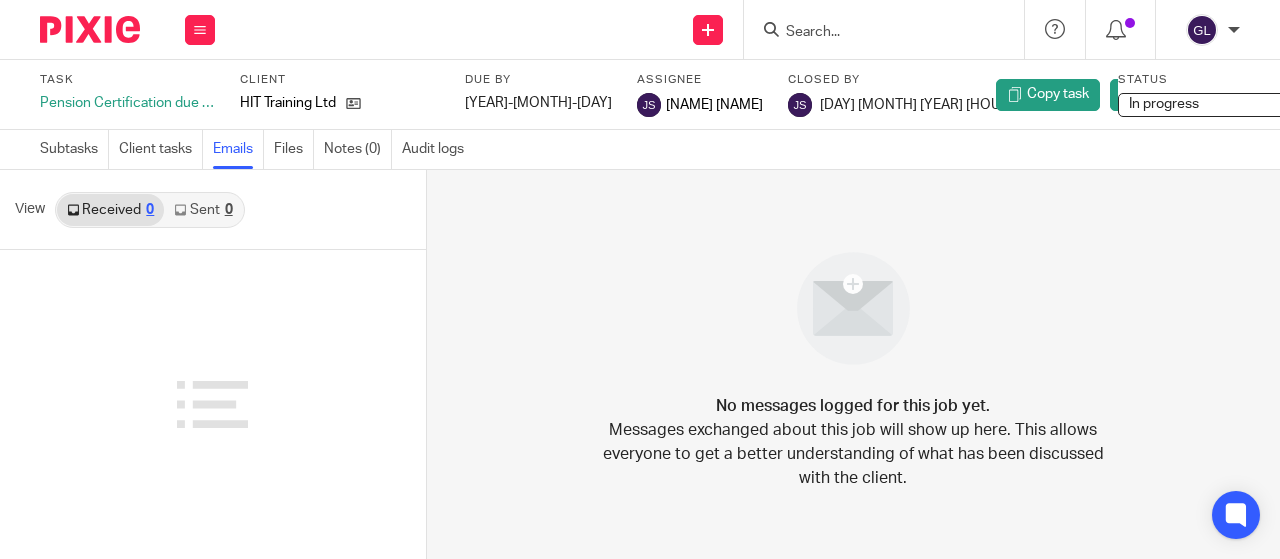 scroll, scrollTop: 0, scrollLeft: 0, axis: both 